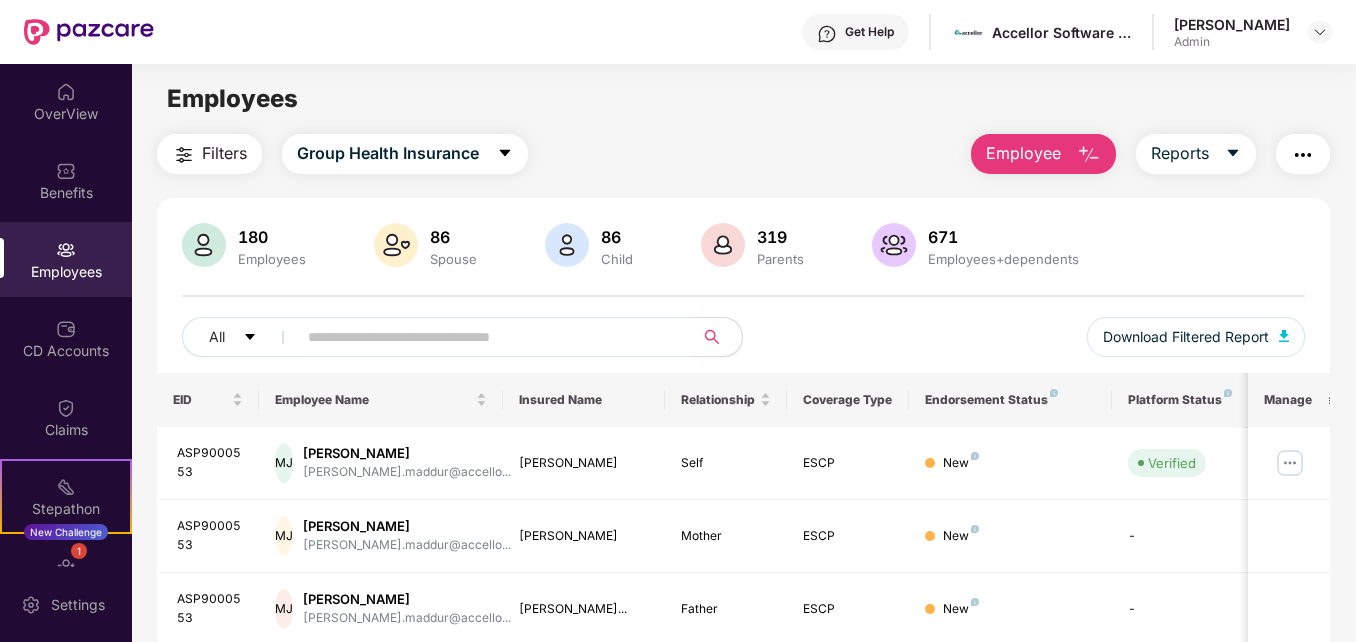 scroll, scrollTop: 0, scrollLeft: 0, axis: both 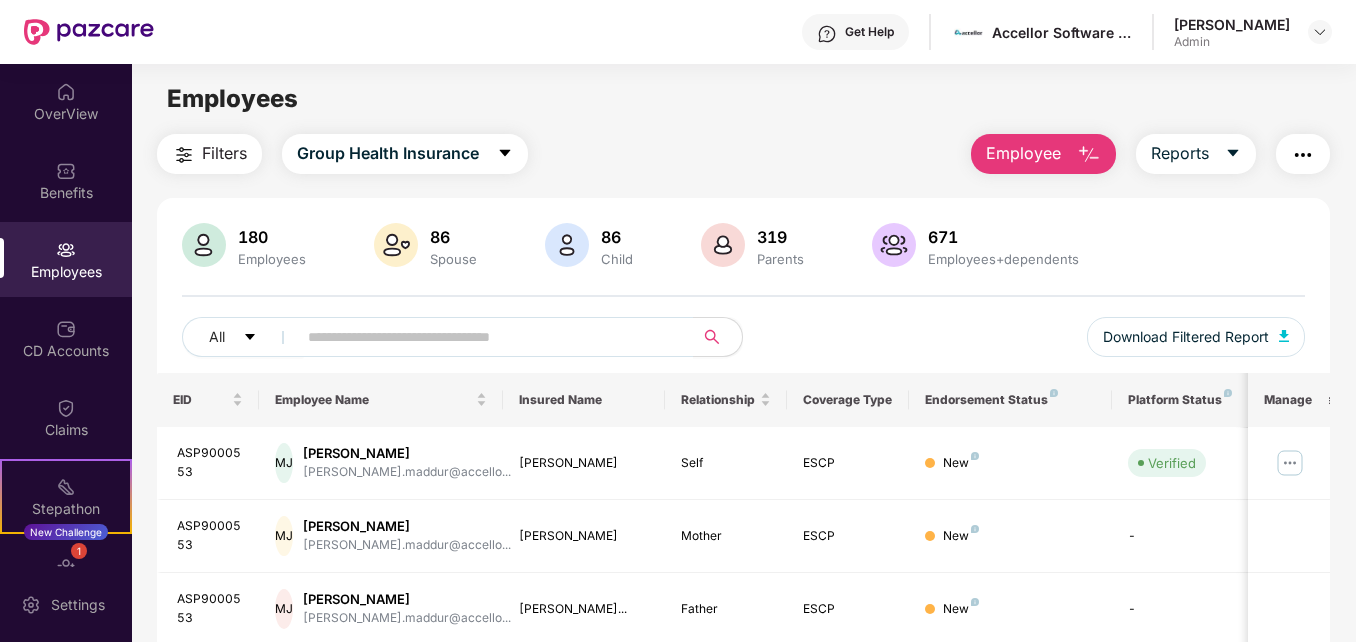 drag, startPoint x: 1352, startPoint y: 269, endPoint x: 1361, endPoint y: 308, distance: 40.024994 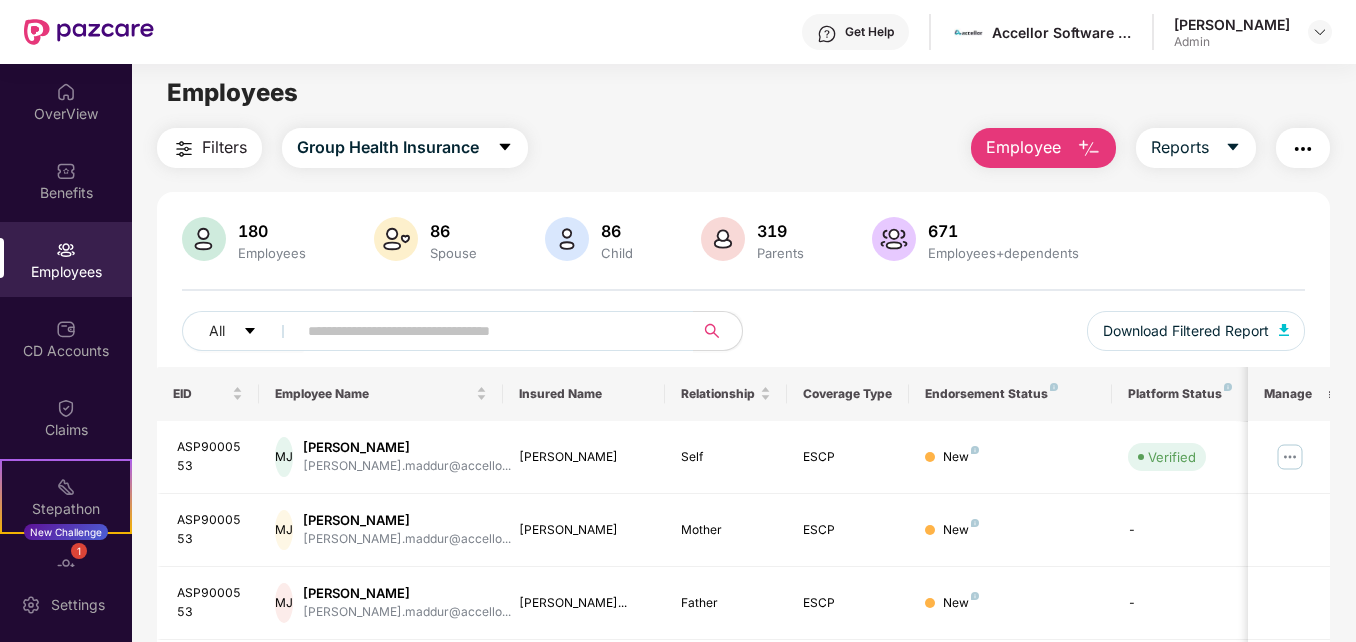scroll, scrollTop: 0, scrollLeft: 0, axis: both 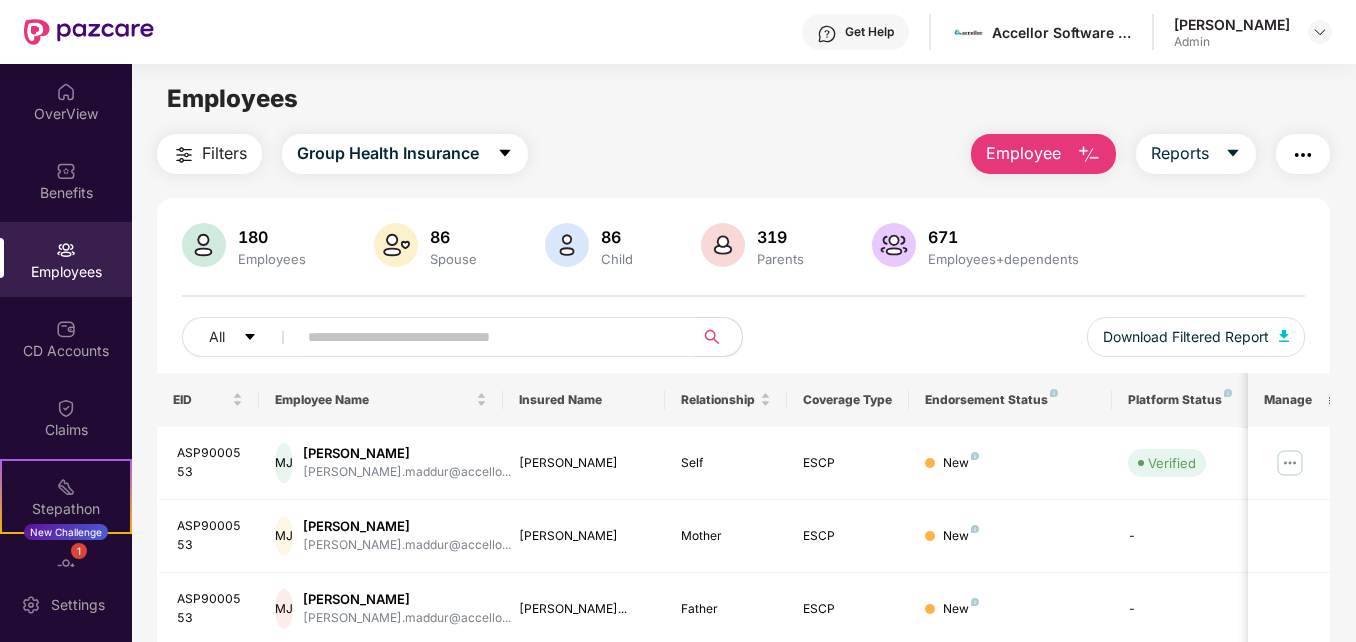 click at bounding box center [487, 337] 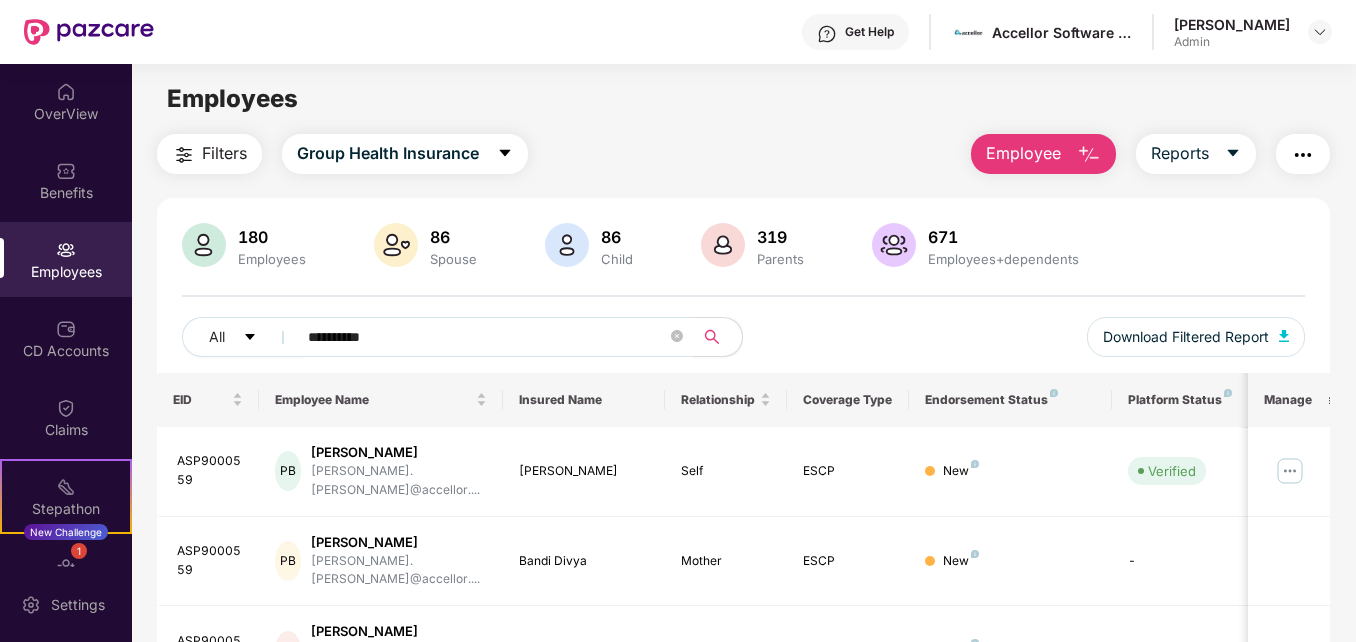 click on "**********" at bounding box center [487, 337] 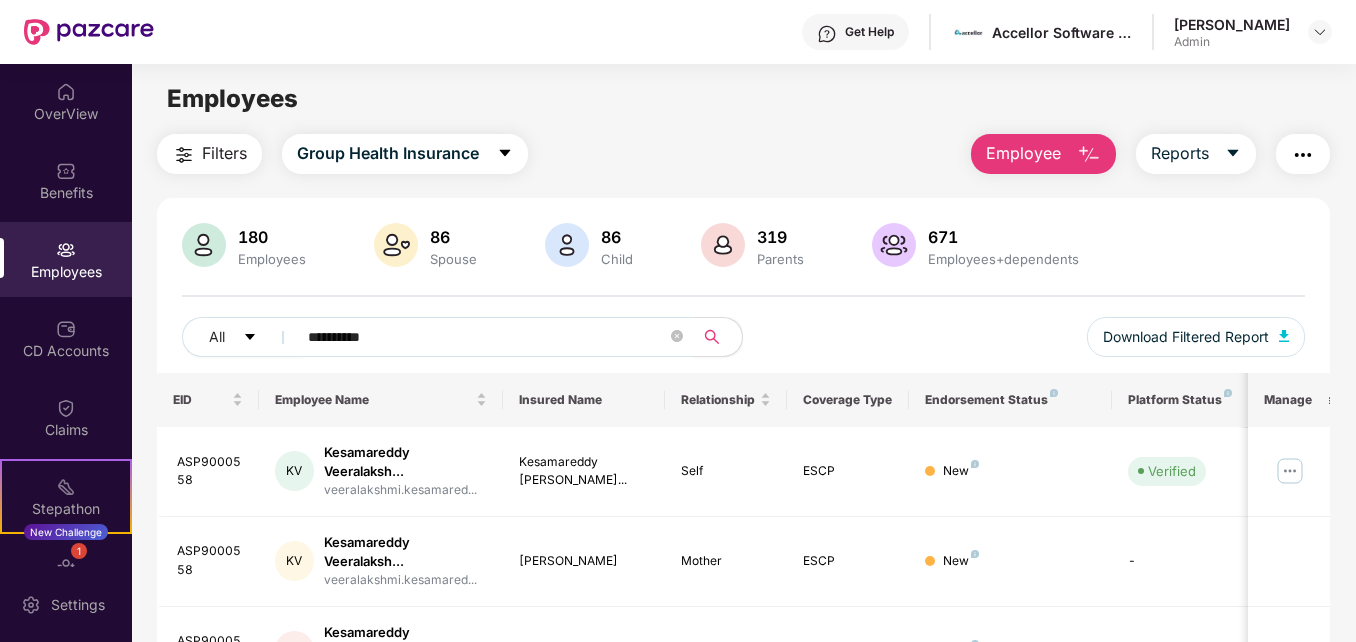 click on "**********" at bounding box center [487, 337] 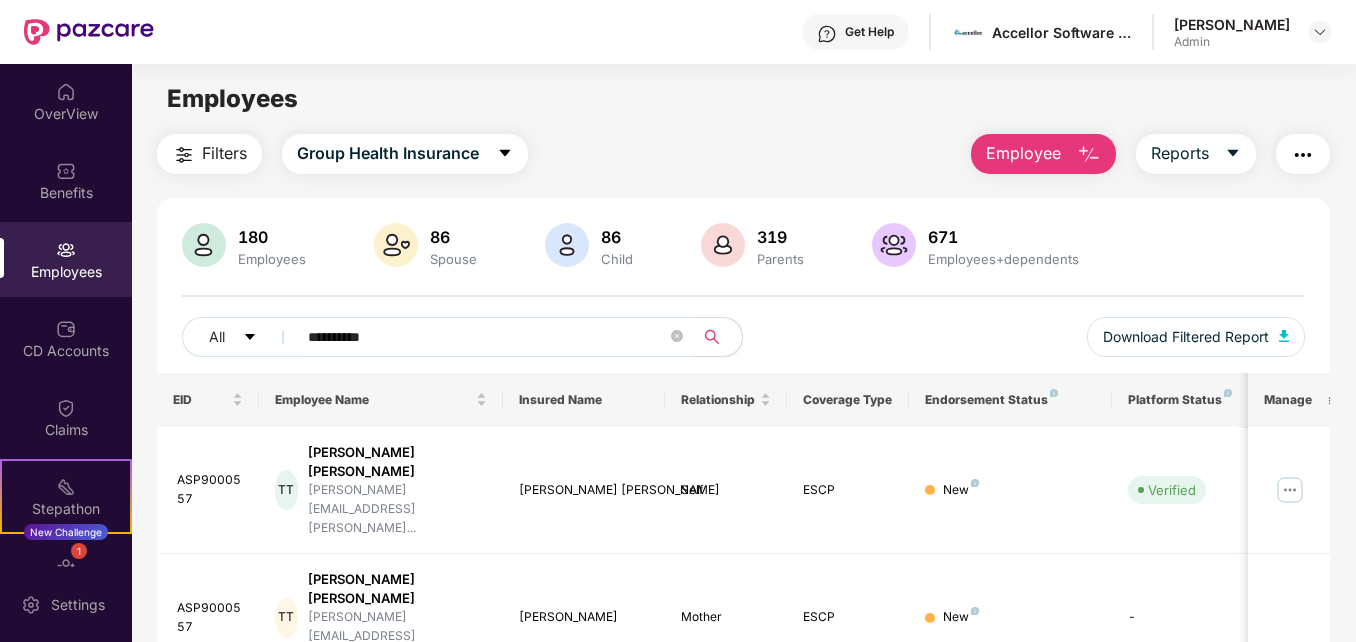 click on "**********" at bounding box center (487, 337) 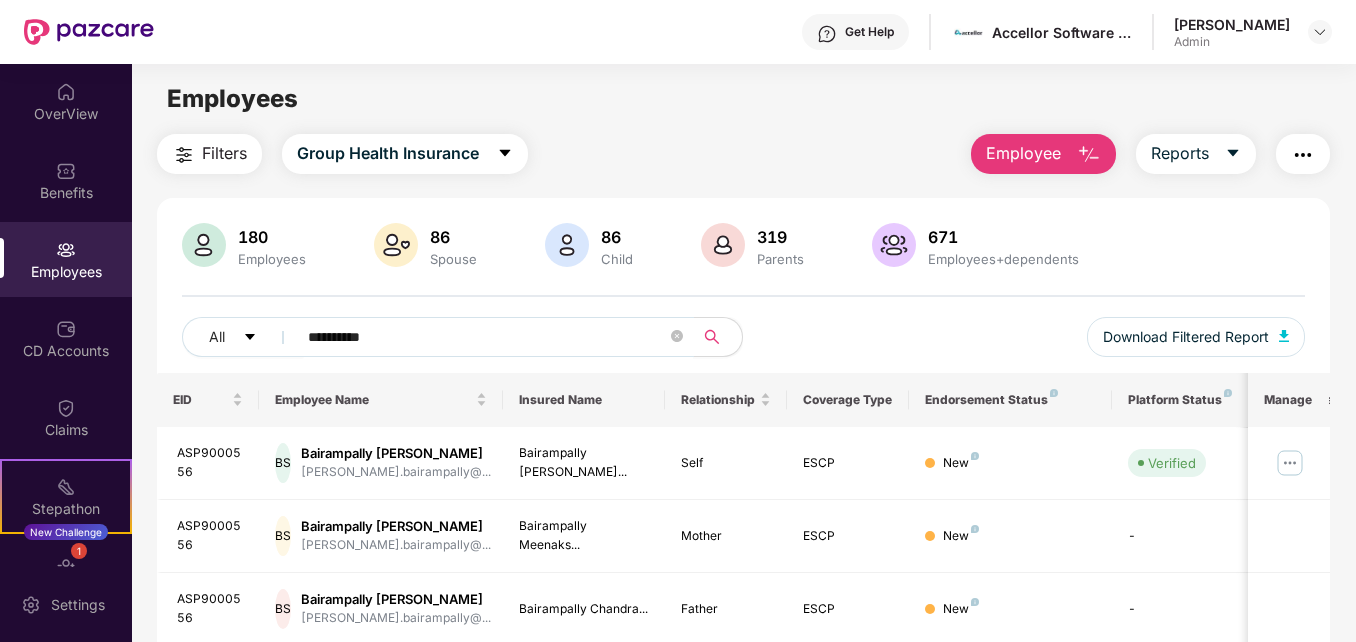 click on "**********" at bounding box center (487, 337) 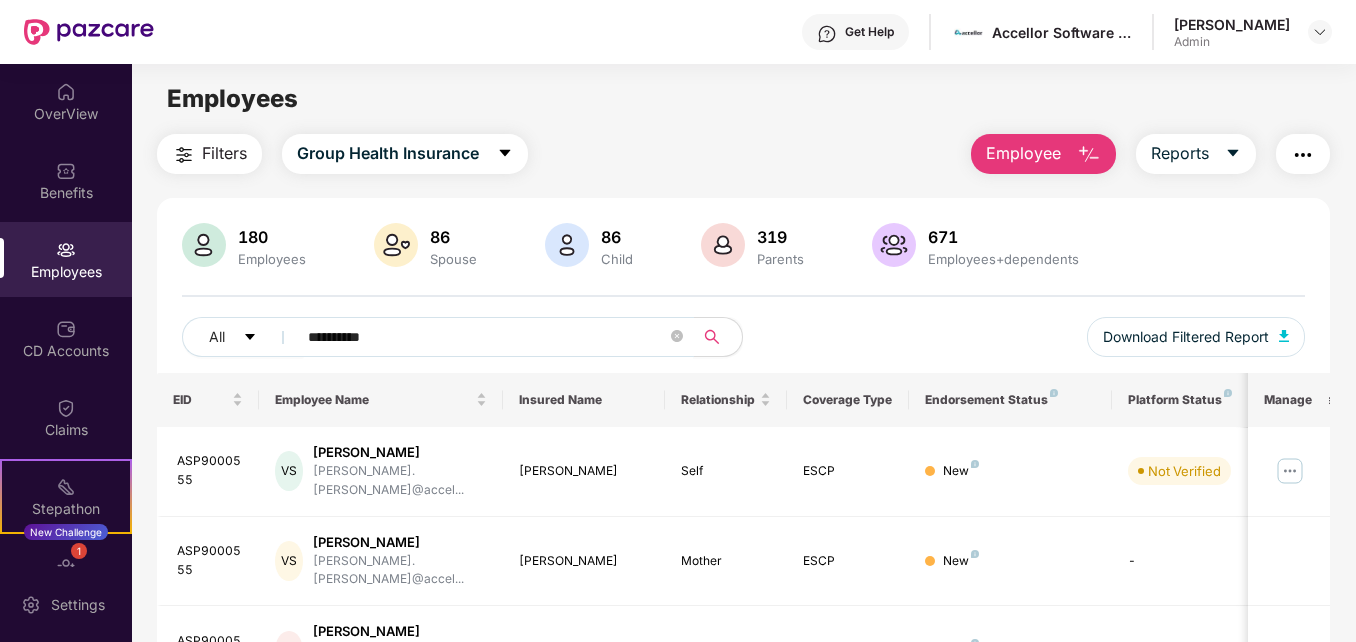 click on "**********" at bounding box center [487, 337] 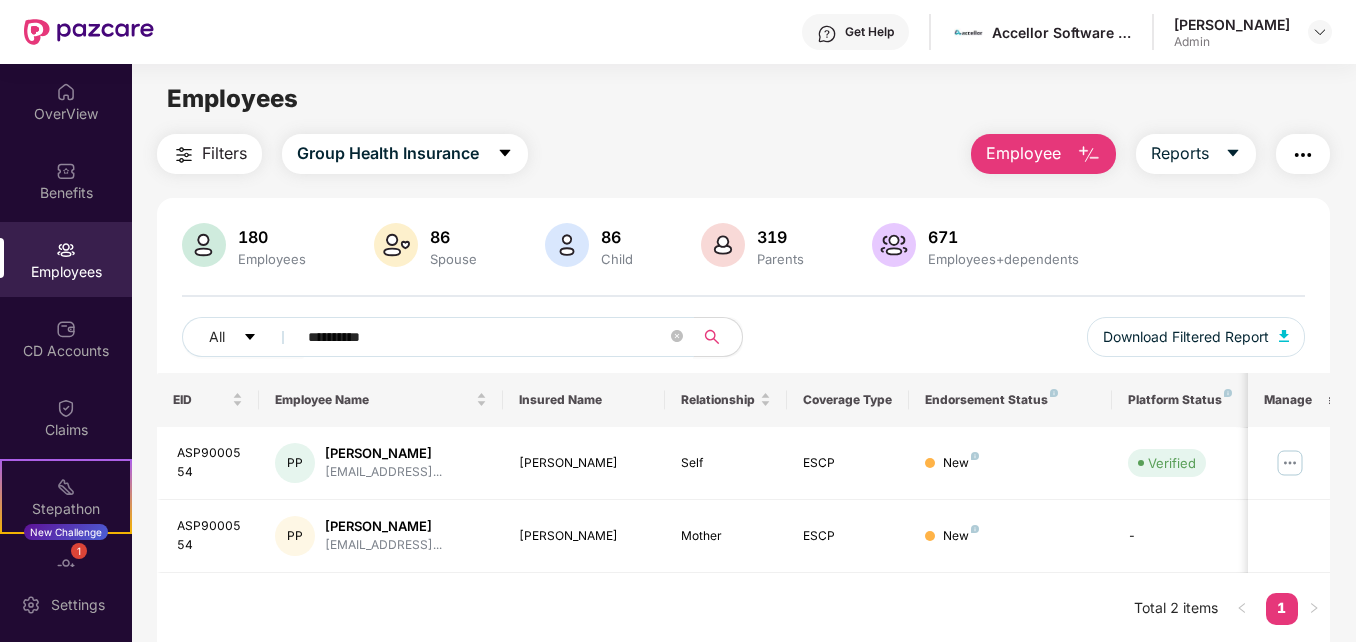 click on "**********" at bounding box center [487, 337] 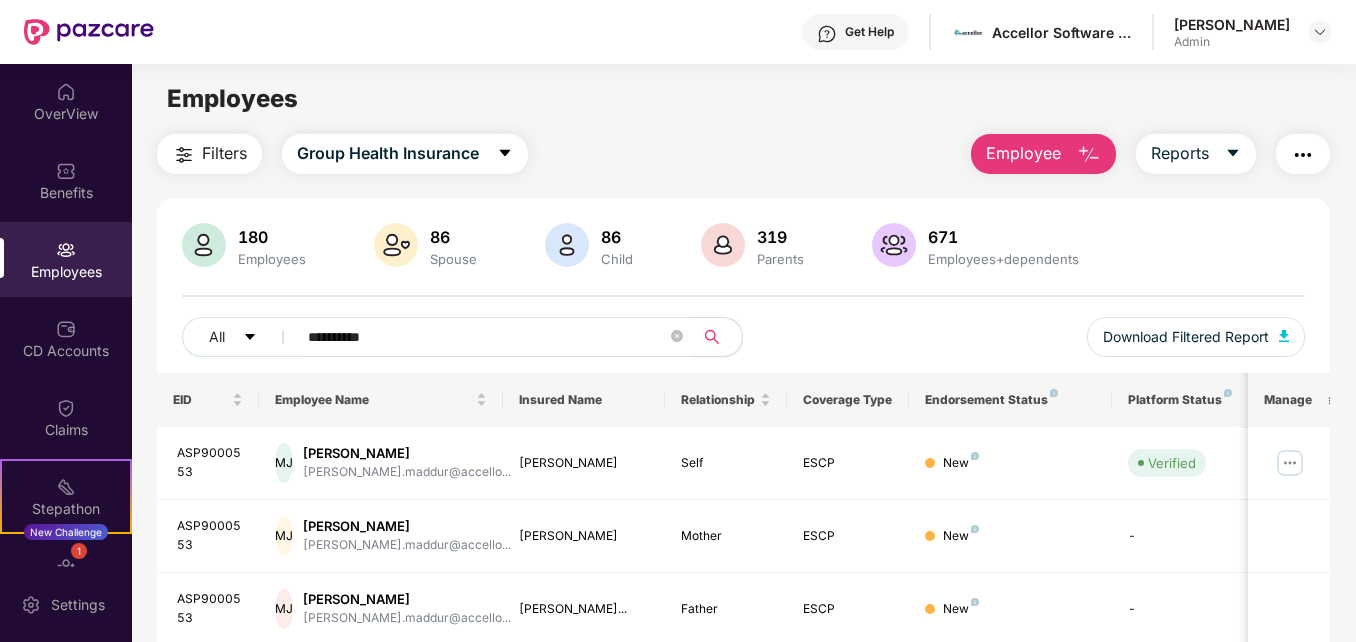 click on "**********" at bounding box center (487, 337) 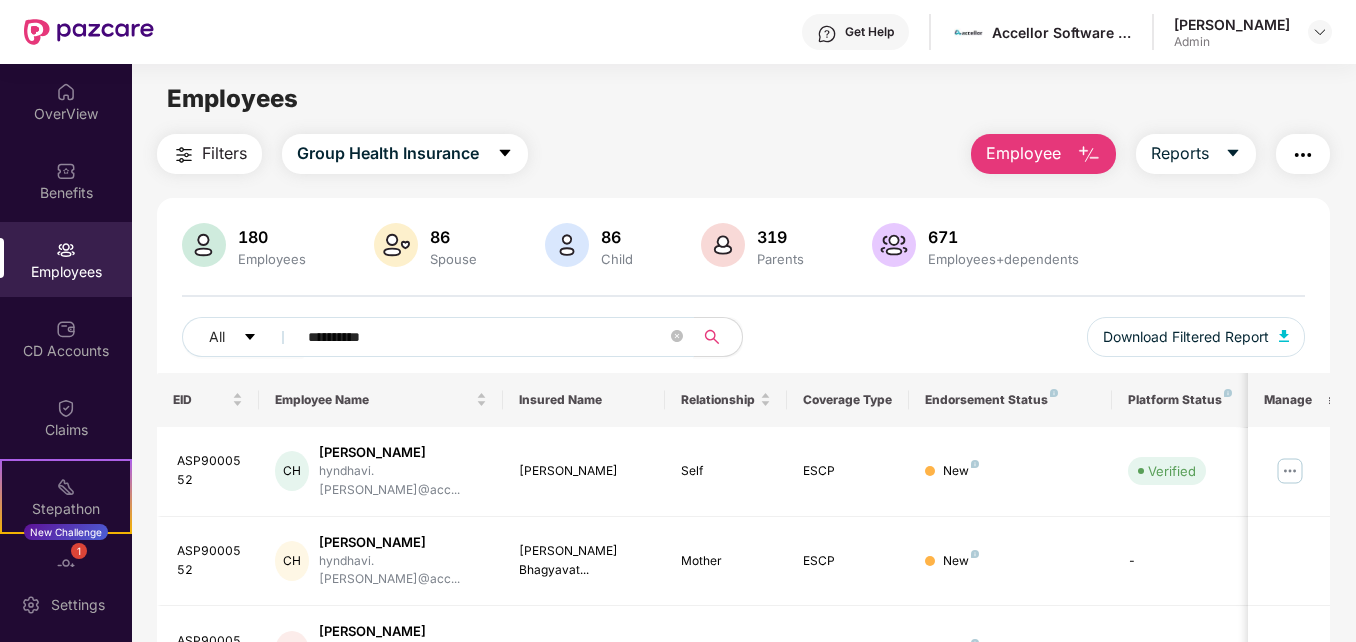 click on "**********" at bounding box center (487, 337) 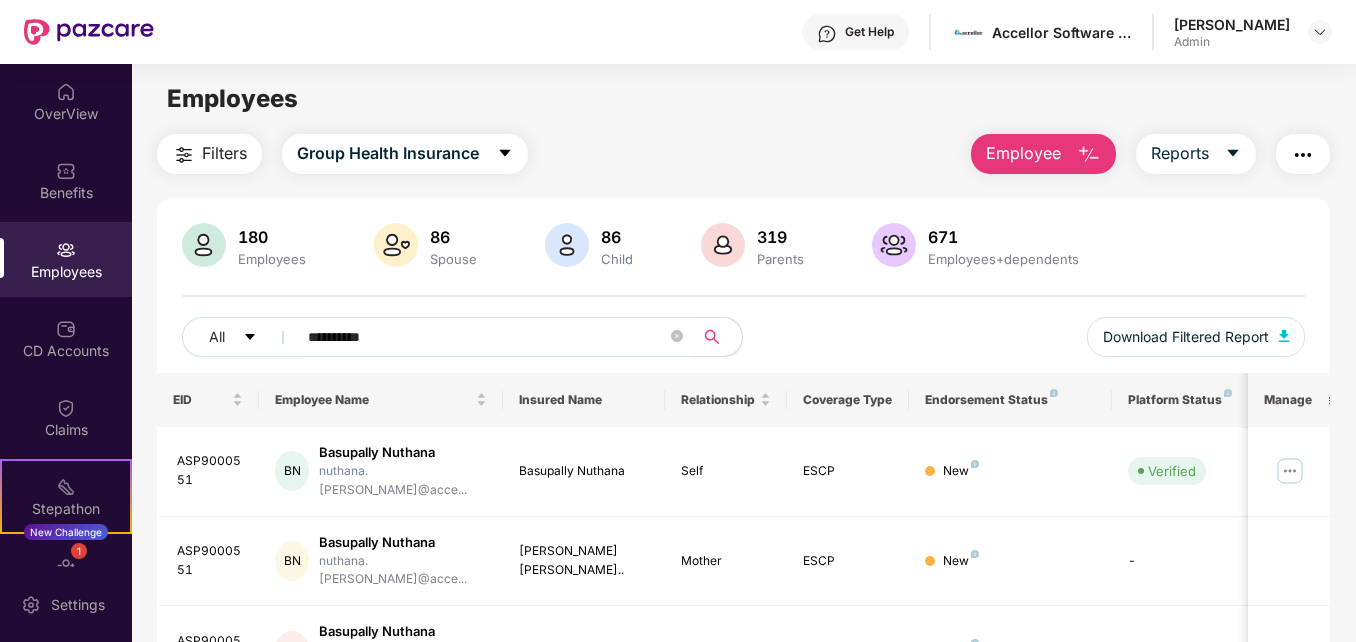 click on "**********" at bounding box center (487, 337) 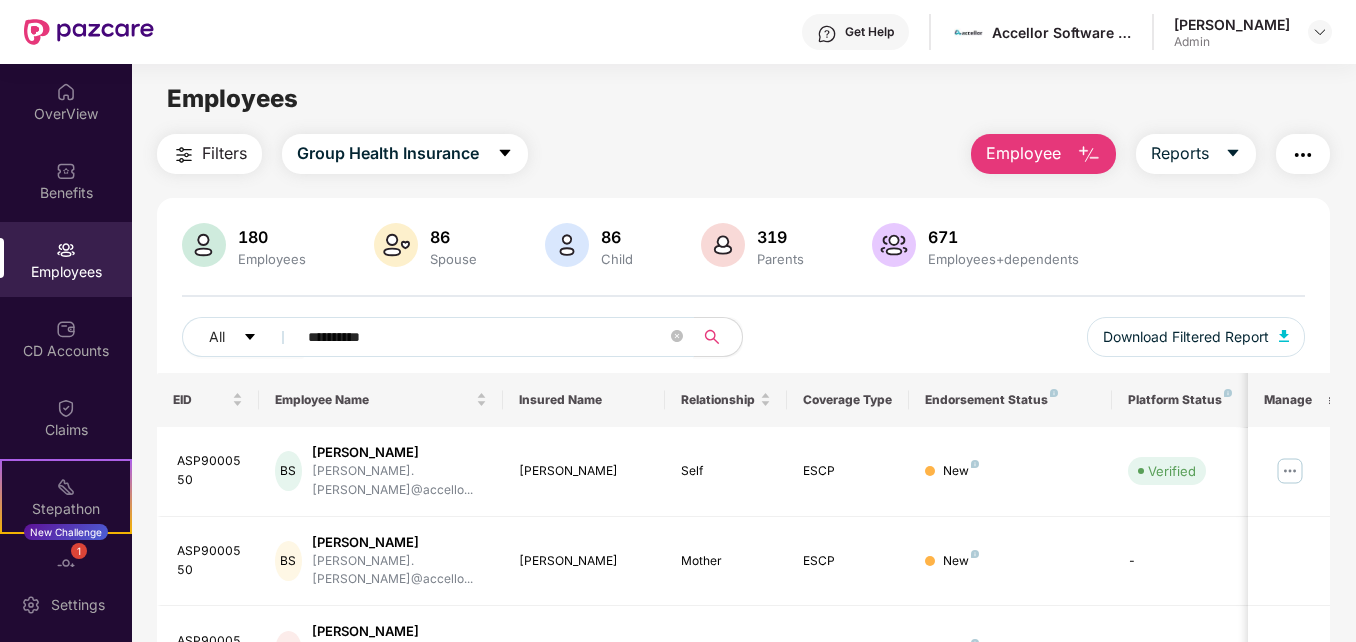 click on "**********" at bounding box center [487, 337] 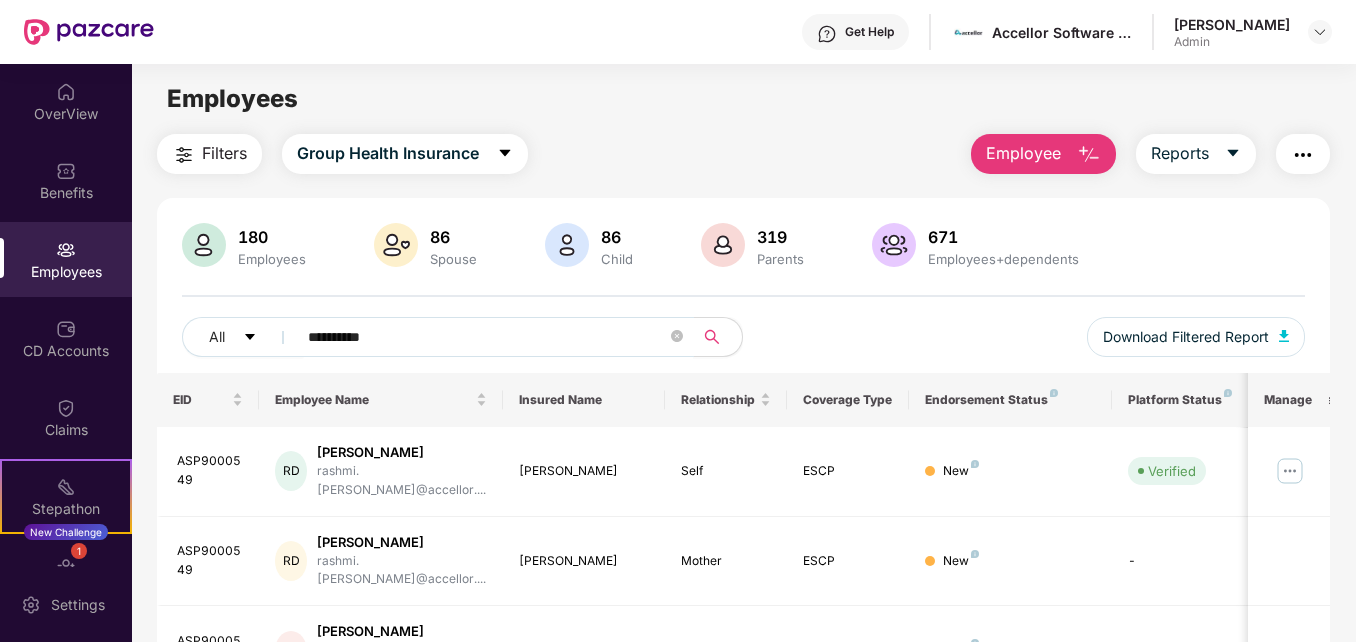 click on "**********" at bounding box center [487, 337] 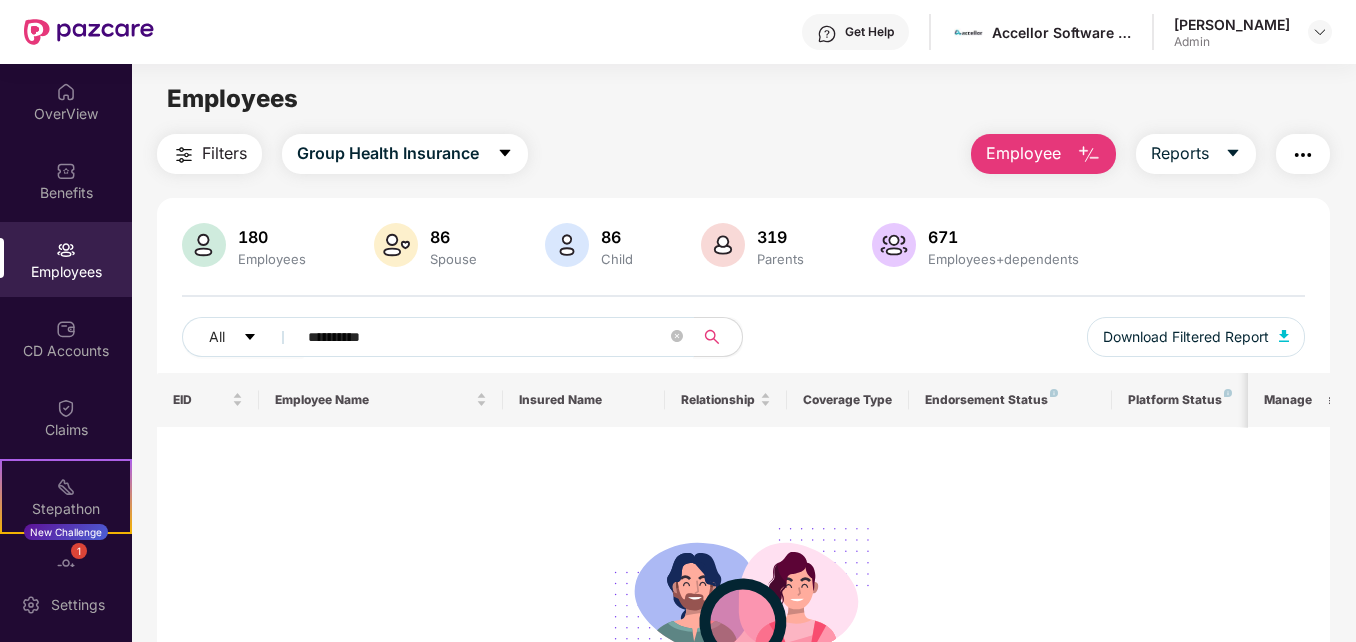 click on "**********" at bounding box center (487, 337) 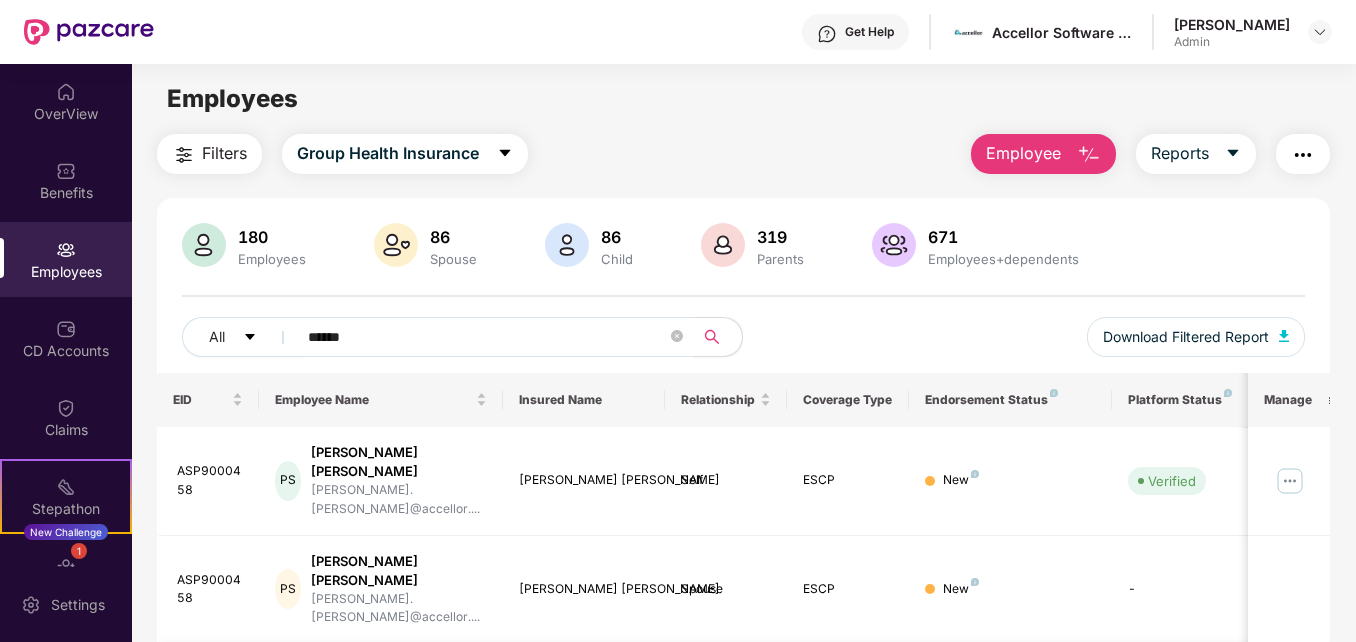 type on "******" 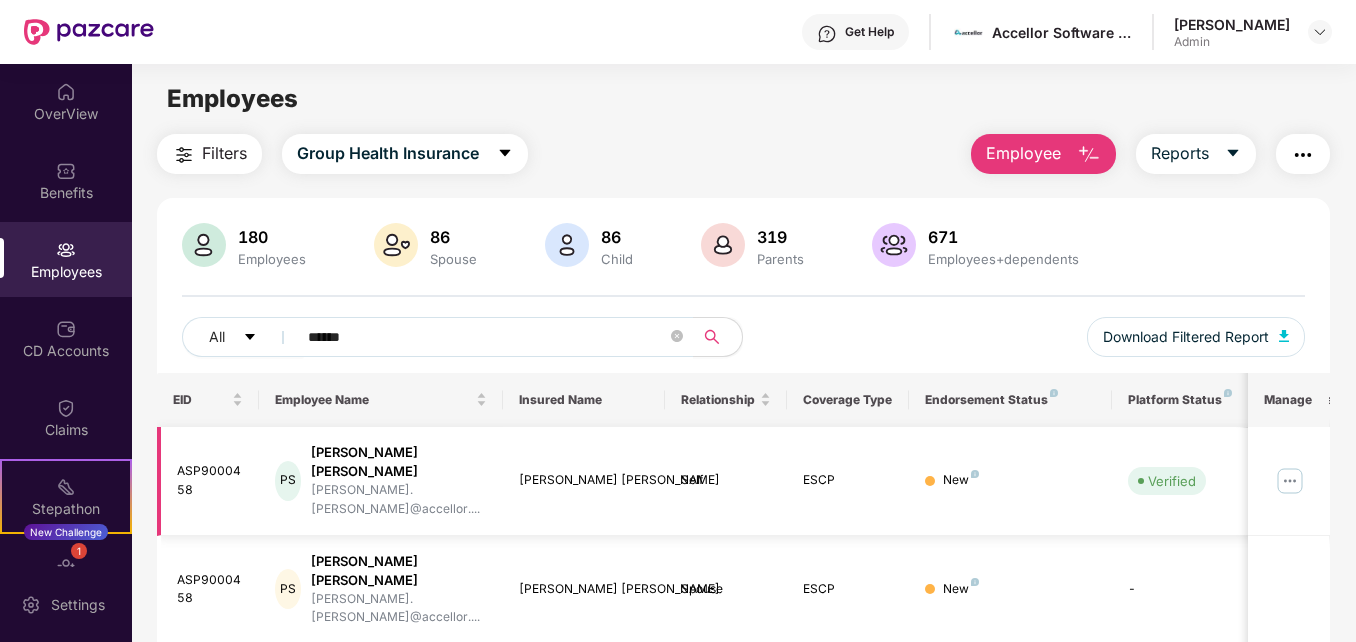click at bounding box center [1290, 481] 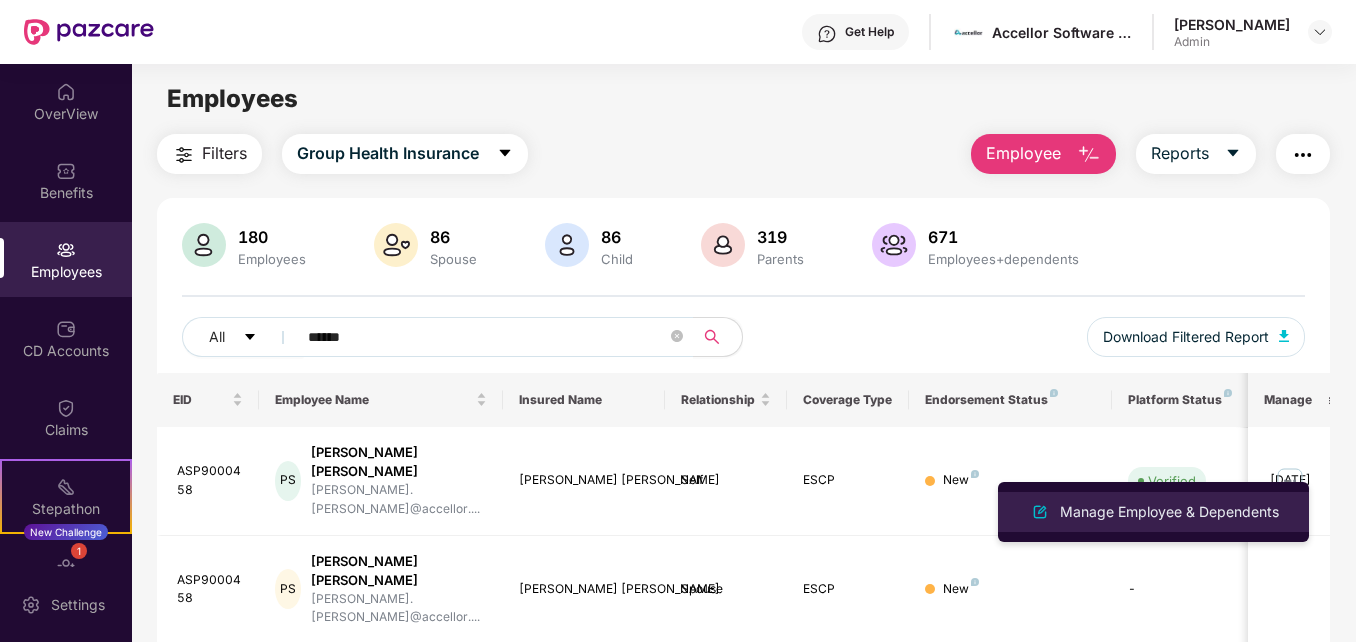 click on "Manage Employee & Dependents" at bounding box center [1169, 512] 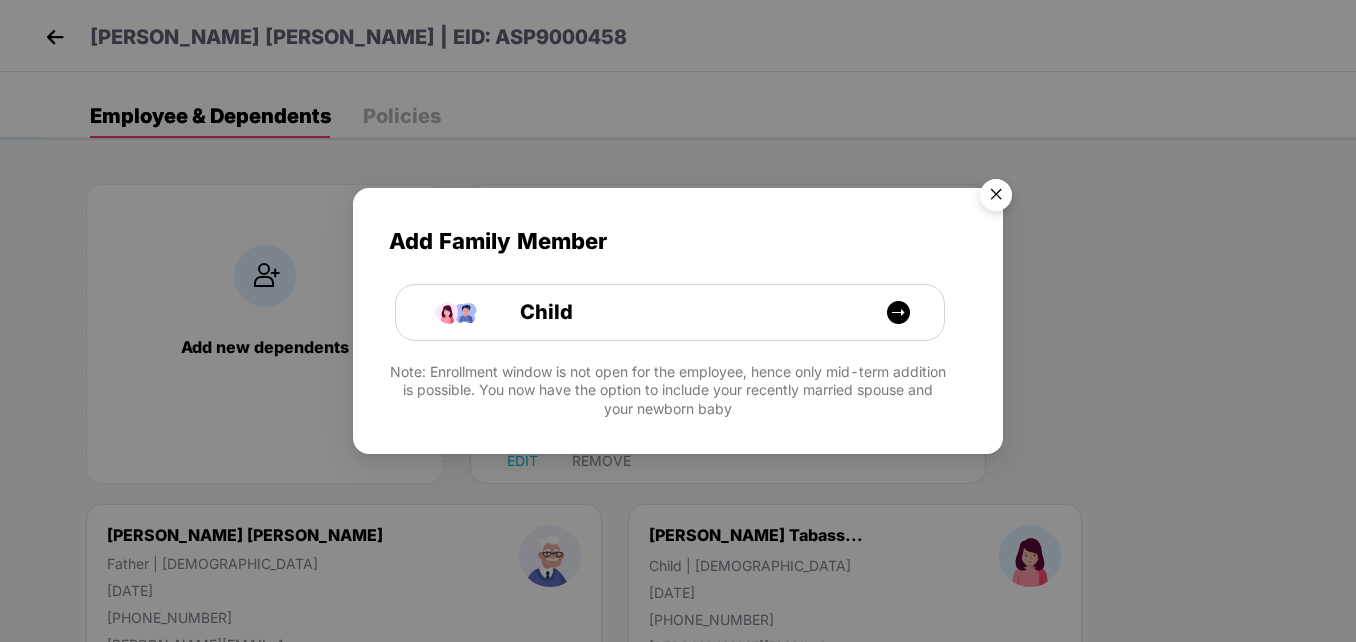 click at bounding box center [996, 198] 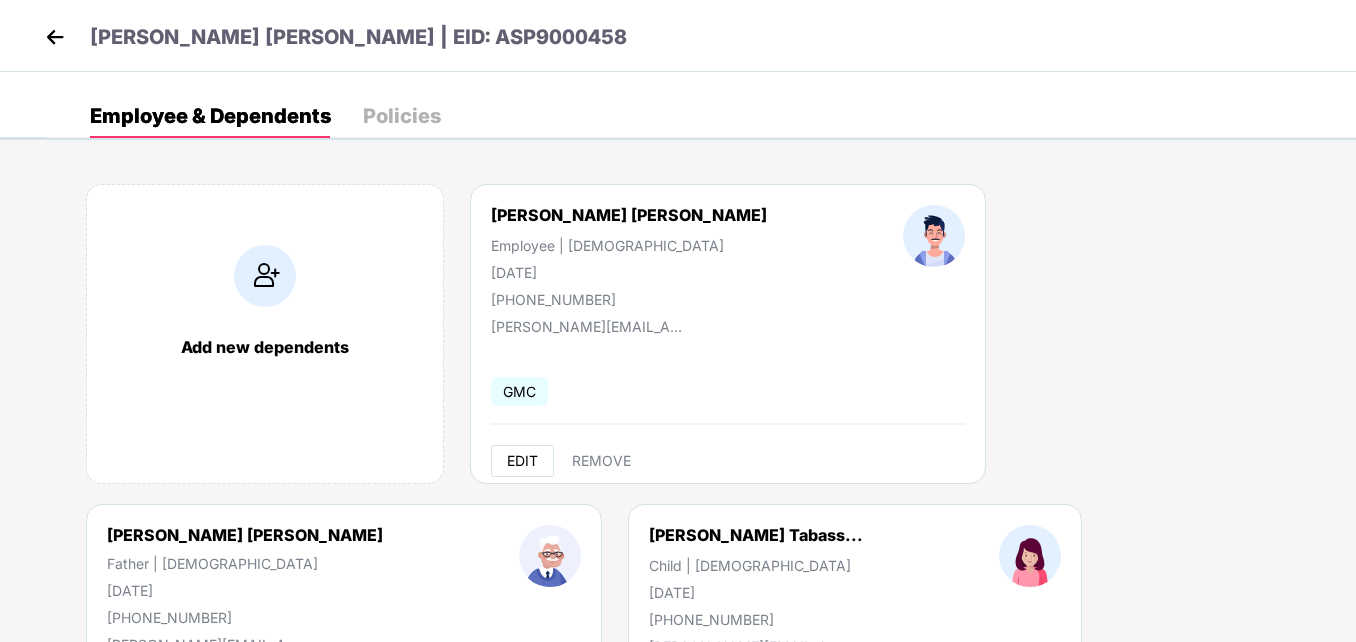 click on "EDIT" at bounding box center [522, 461] 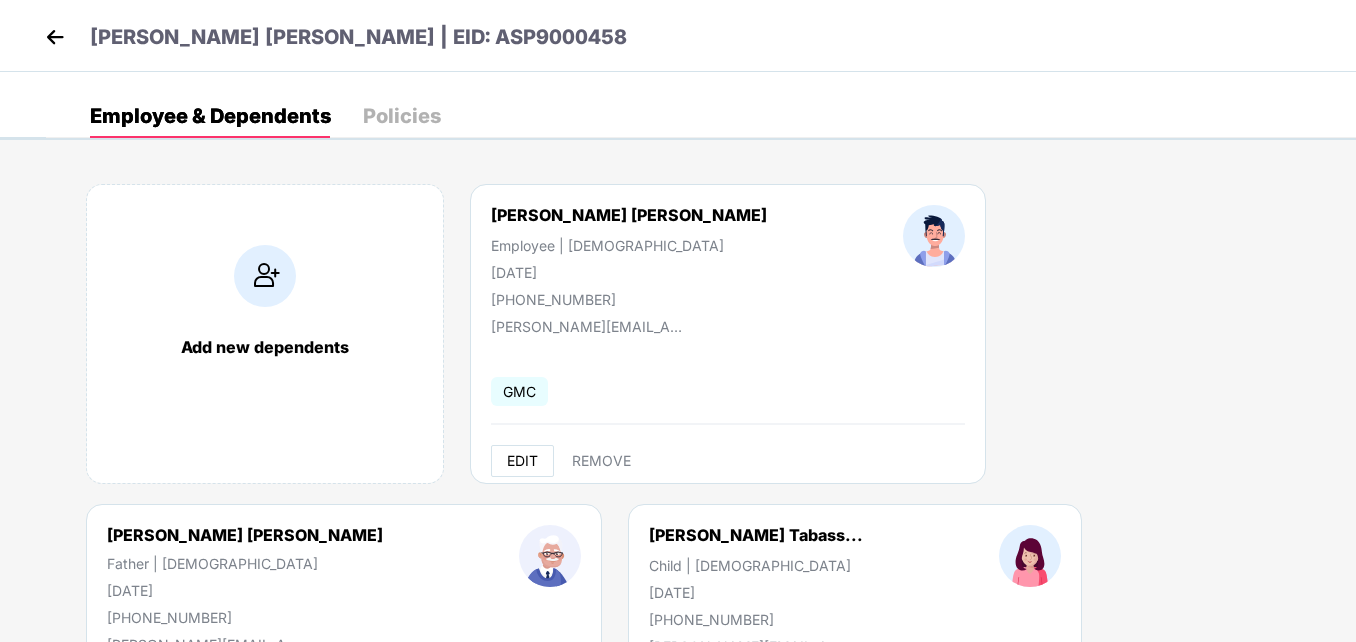 select on "****" 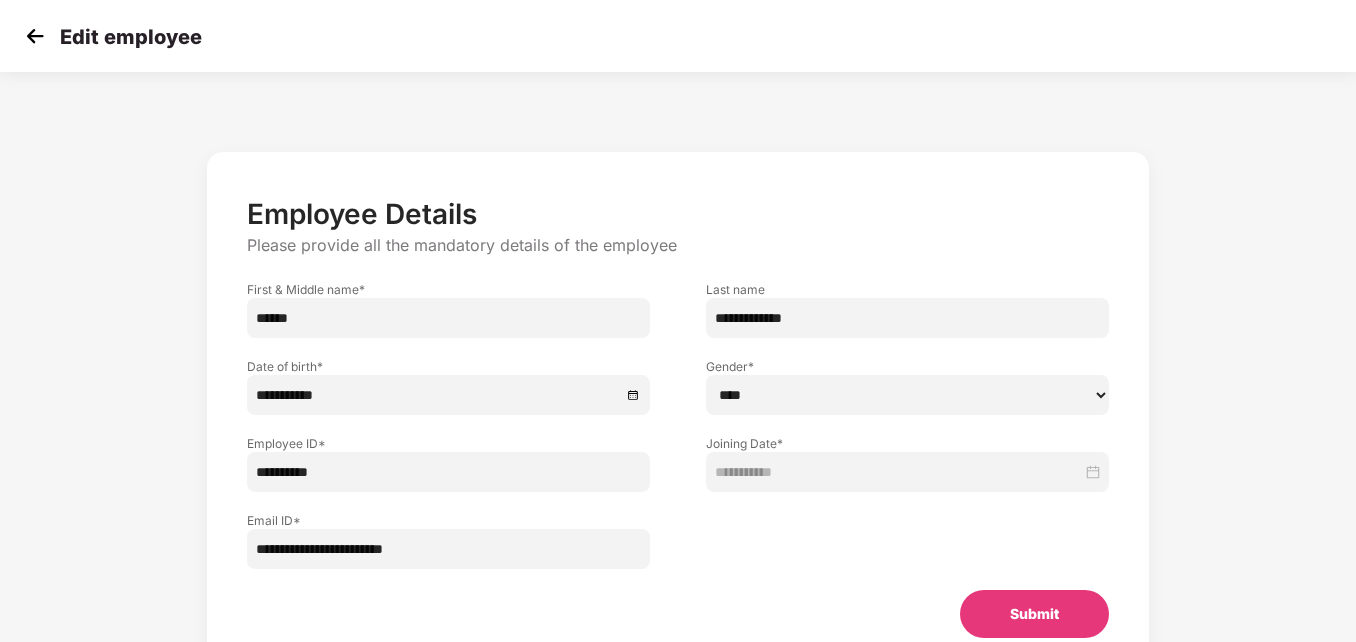 click on "**********" at bounding box center (448, 472) 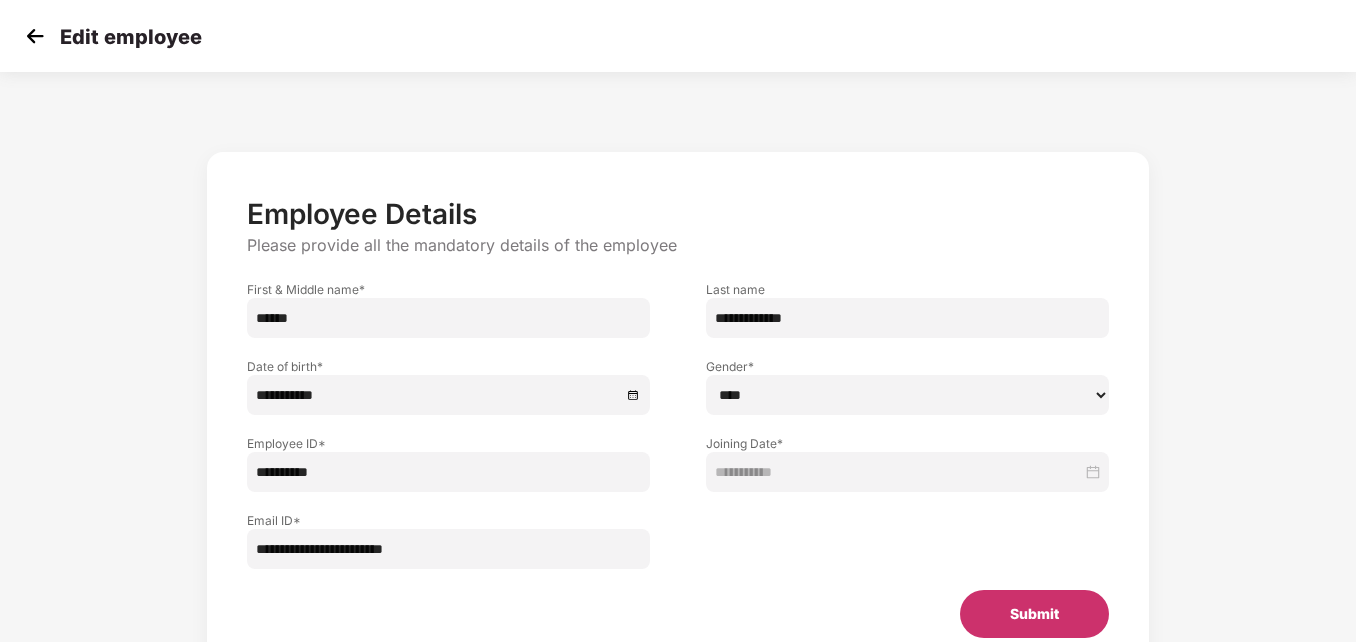type on "**********" 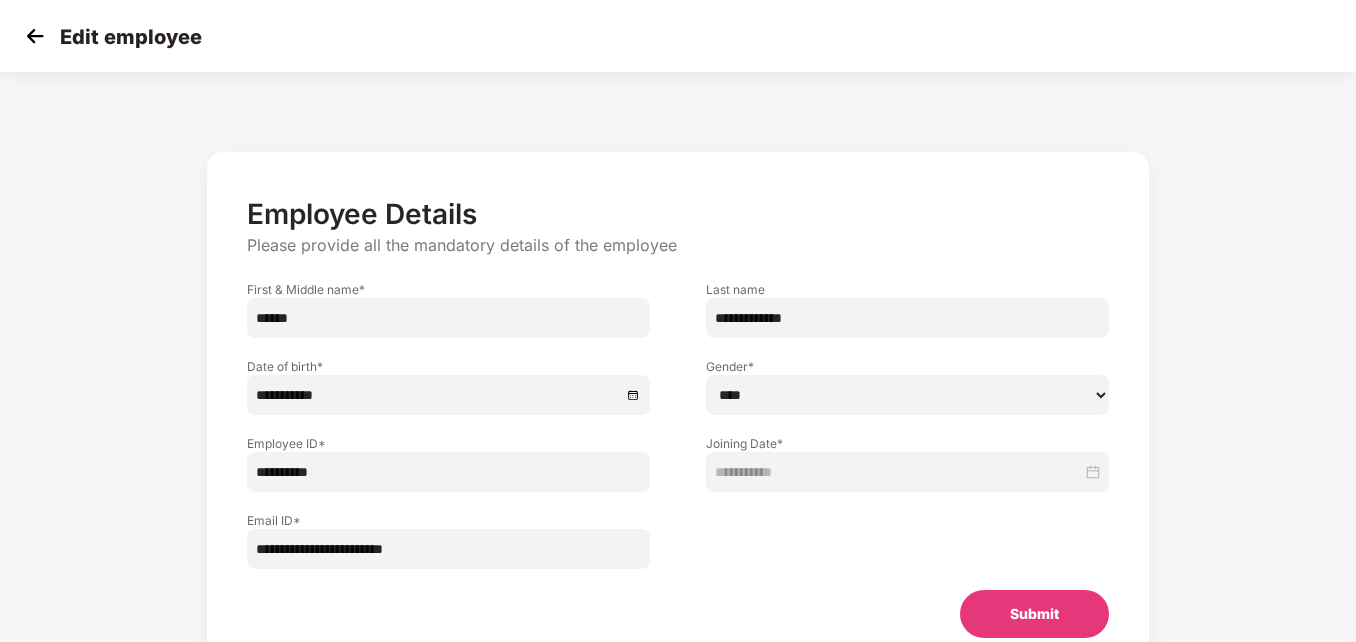 click on "Submit" at bounding box center (1034, 614) 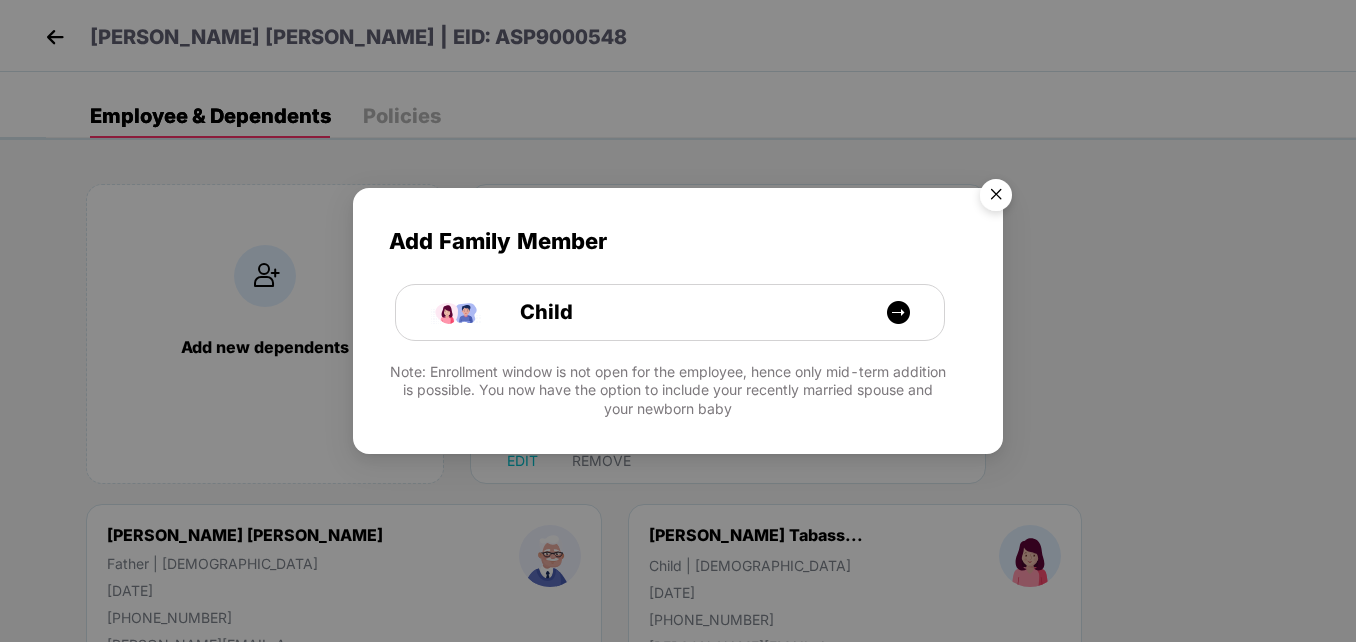 click at bounding box center (996, 198) 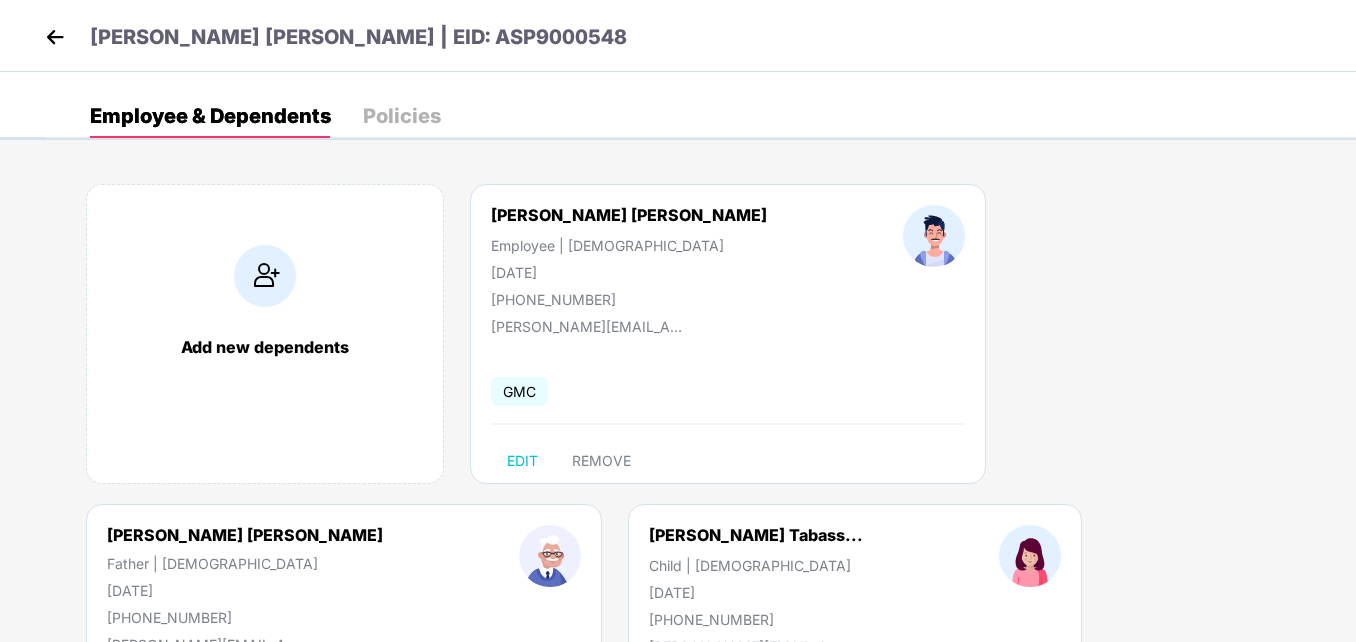 click on "EDIT" at bounding box center (138, 779) 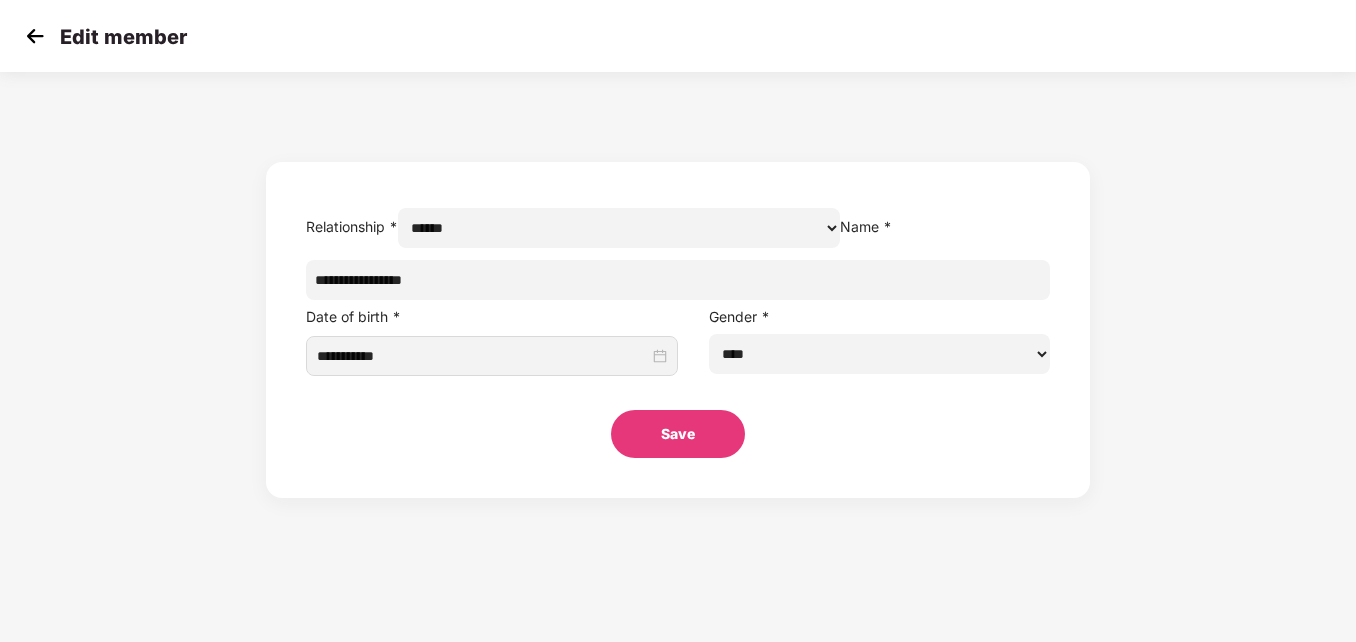 click on "**********" at bounding box center [678, 290] 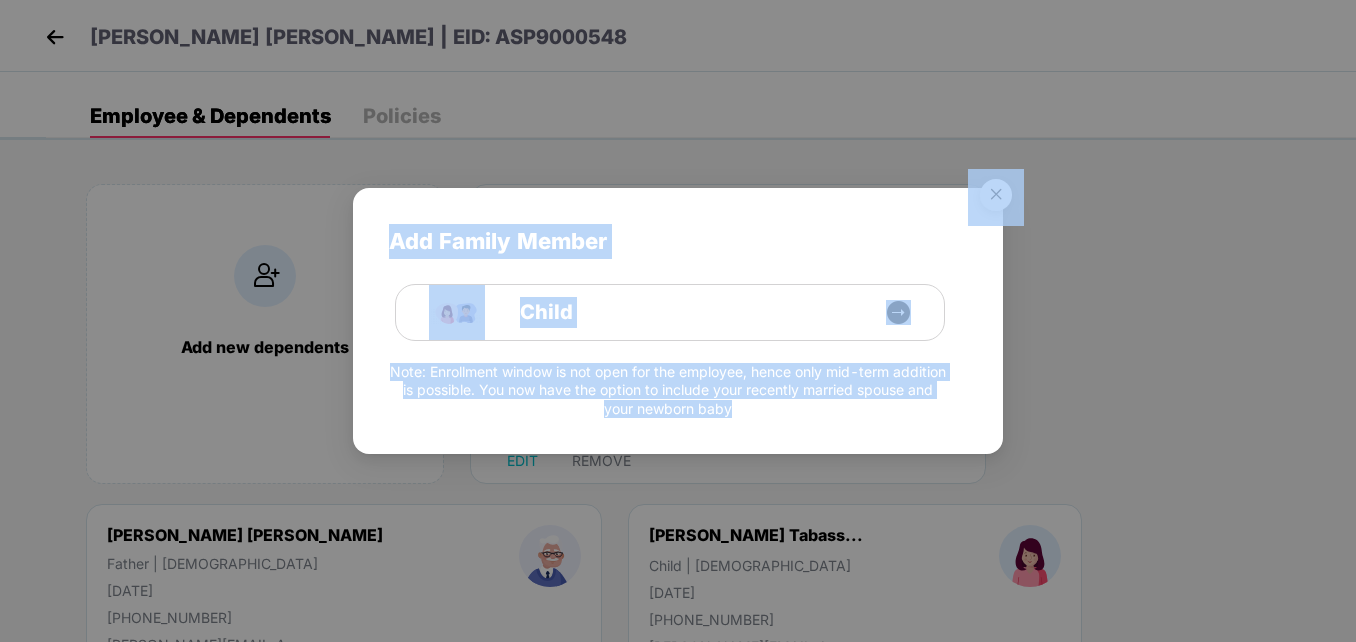 drag, startPoint x: 674, startPoint y: 471, endPoint x: 985, endPoint y: 202, distance: 411.19583 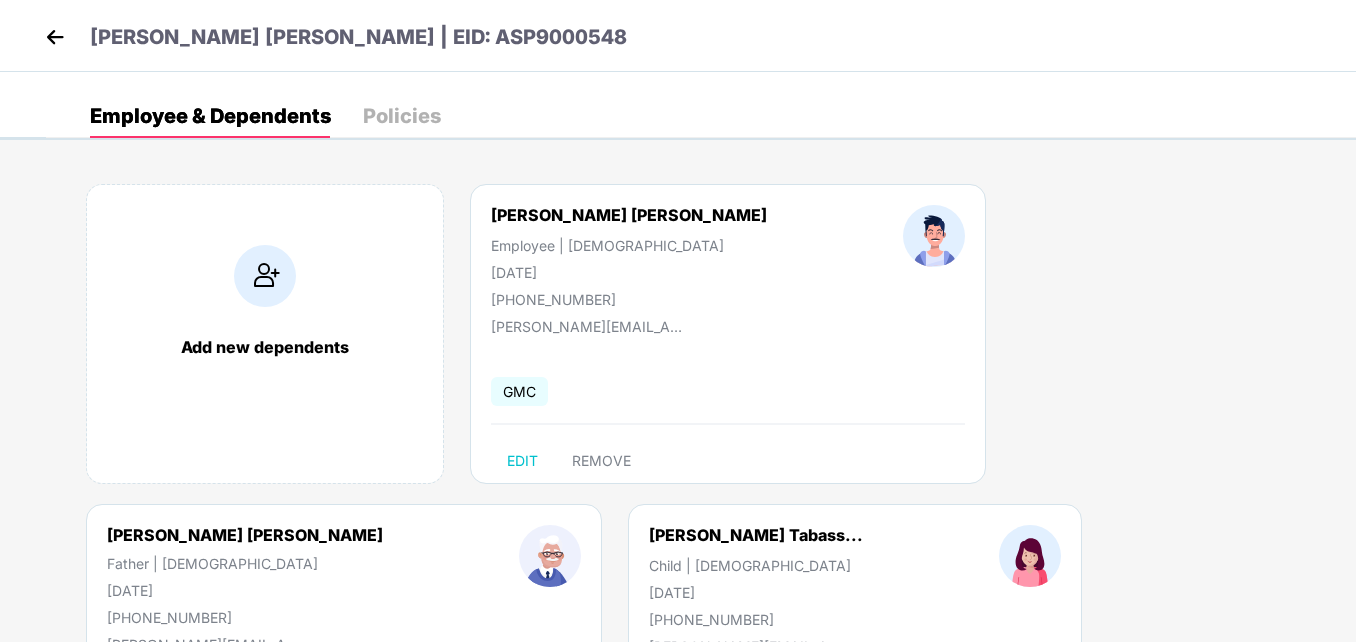 click on "[PERSON_NAME] [PERSON_NAME] | EID: ASP9000548 Employee & Dependents Policies Add new dependents [PERSON_NAME] [PERSON_NAME] Employee | [DEMOGRAPHIC_DATA] [DATE] [PHONE_NUMBER] [PERSON_NAME][EMAIL_ADDRESS][PERSON_NAME][DOMAIN_NAME] GMC   EDIT REMOVE [PERSON_NAME] [PERSON_NAME] Father | [DEMOGRAPHIC_DATA] [DATE] [PHONE_NUMBER] [PERSON_NAME][EMAIL_ADDRESS][PERSON_NAME][DOMAIN_NAME] GMC EDIT REMOVE [PERSON_NAME] Tabass... Child | [DEMOGRAPHIC_DATA] [DATE] [PHONE_NUMBER] [PERSON_NAME][EMAIL_ADDRESS][PERSON_NAME][DOMAIN_NAME] GMC EDIT Shaik [PERSON_NAME] [PERSON_NAME] Mother | [DEMOGRAPHIC_DATA] [DATE] [PHONE_NUMBER] [PERSON_NAME][EMAIL_ADDRESS][PERSON_NAME][DOMAIN_NAME] GMC EDIT REMOVE [PERSON_NAME] [PERSON_NAME] Child | [DEMOGRAPHIC_DATA] [DATE] [PHONE_NUMBER] [PERSON_NAME][EMAIL_ADDRESS][PERSON_NAME][DOMAIN_NAME] GMC EDIT [PERSON_NAME] [PERSON_NAME] Spouse | [DEMOGRAPHIC_DATA] [DATE] [PHONE_NUMBER] [PERSON_NAME][EMAIL_ADDRESS][PERSON_NAME][DOMAIN_NAME] GMC EDIT REMOVE [PERSON_NAME] Shaik [EMAIL_ADDRESS][PERSON_NAME][DOMAIN_NAME] [PERSON_NAME][DOMAIN_NAME][EMAIL_ADDRESS][PERSON_NAME][DOMAIN_NAME] [PERSON_NAME] Tabassum [EMAIL_ADDRESS][PERSON_NAME][DOMAIN_NAME] [PERSON_NAME][DOMAIN_NAME][EMAIL_ADDRESS][PERSON_NAME][DOMAIN_NAME] [PERSON_NAME][DOMAIN_NAME][EMAIL_ADDRESS][PERSON_NAME][DOMAIN_NAME] [PERSON_NAME][DOMAIN_NAME][EMAIL_ADDRESS][PERSON_NAME][DOMAIN_NAME] Add Family Member Child" at bounding box center [678, 321] 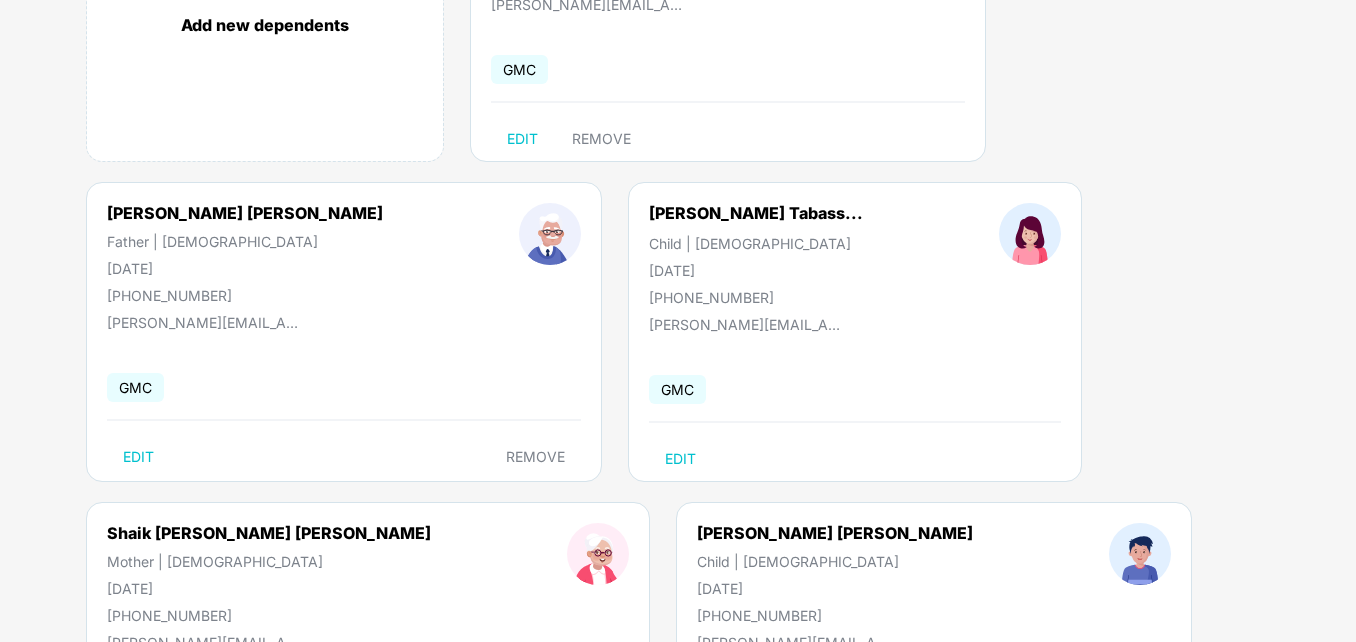 scroll, scrollTop: 0, scrollLeft: 0, axis: both 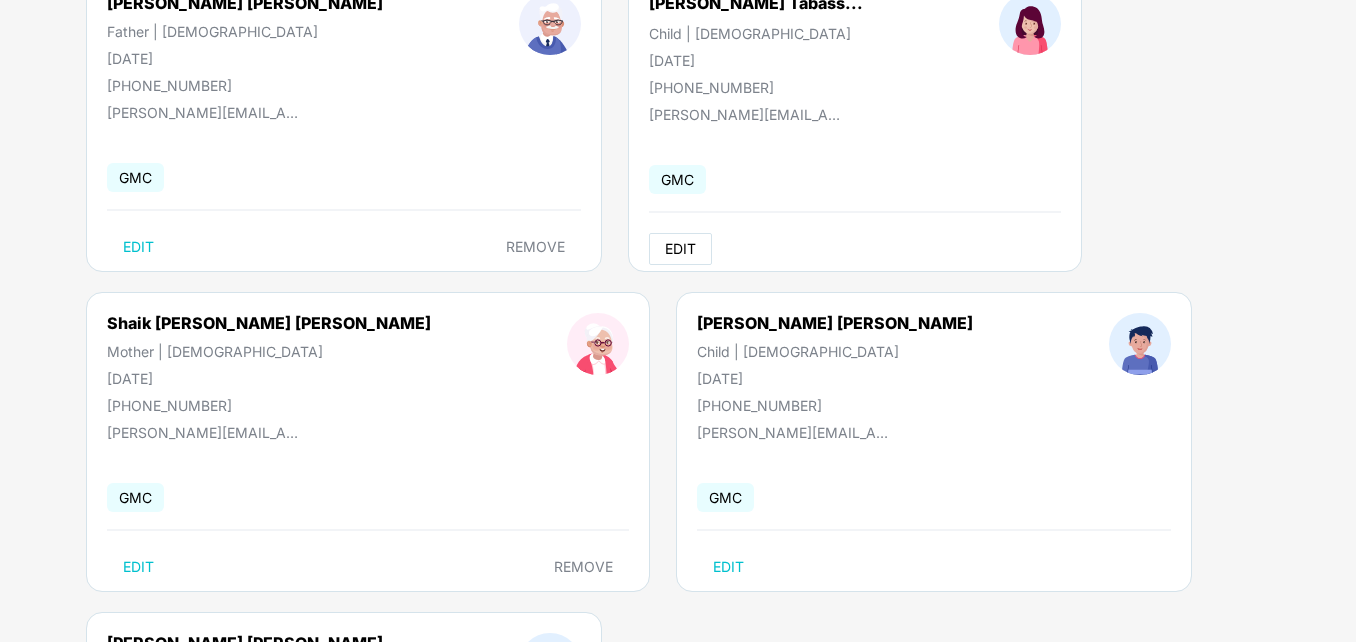 click on "EDIT" at bounding box center (680, 249) 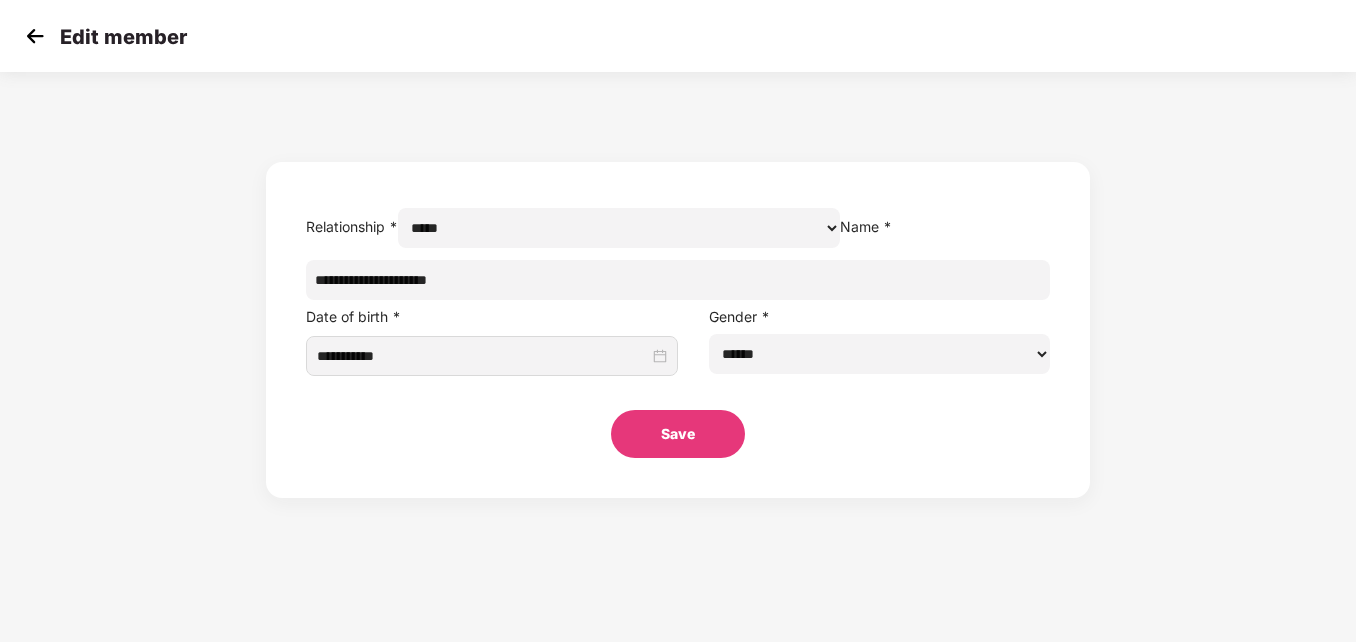 scroll, scrollTop: 0, scrollLeft: 0, axis: both 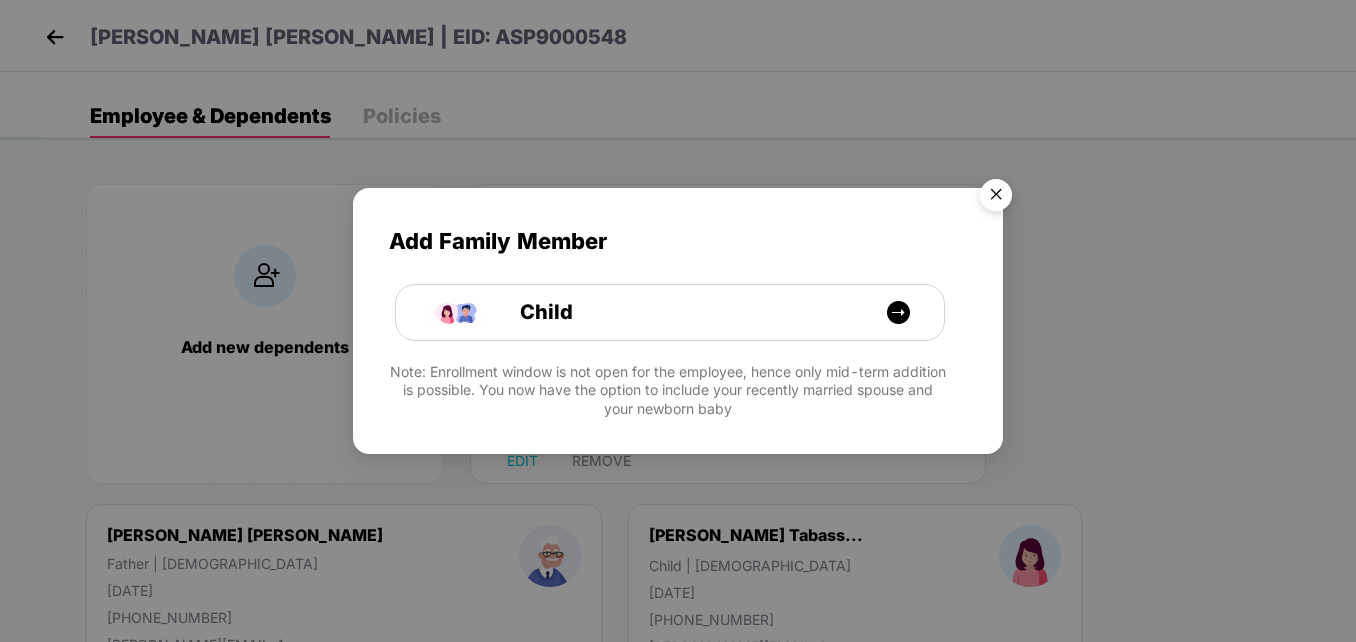 click at bounding box center (996, 198) 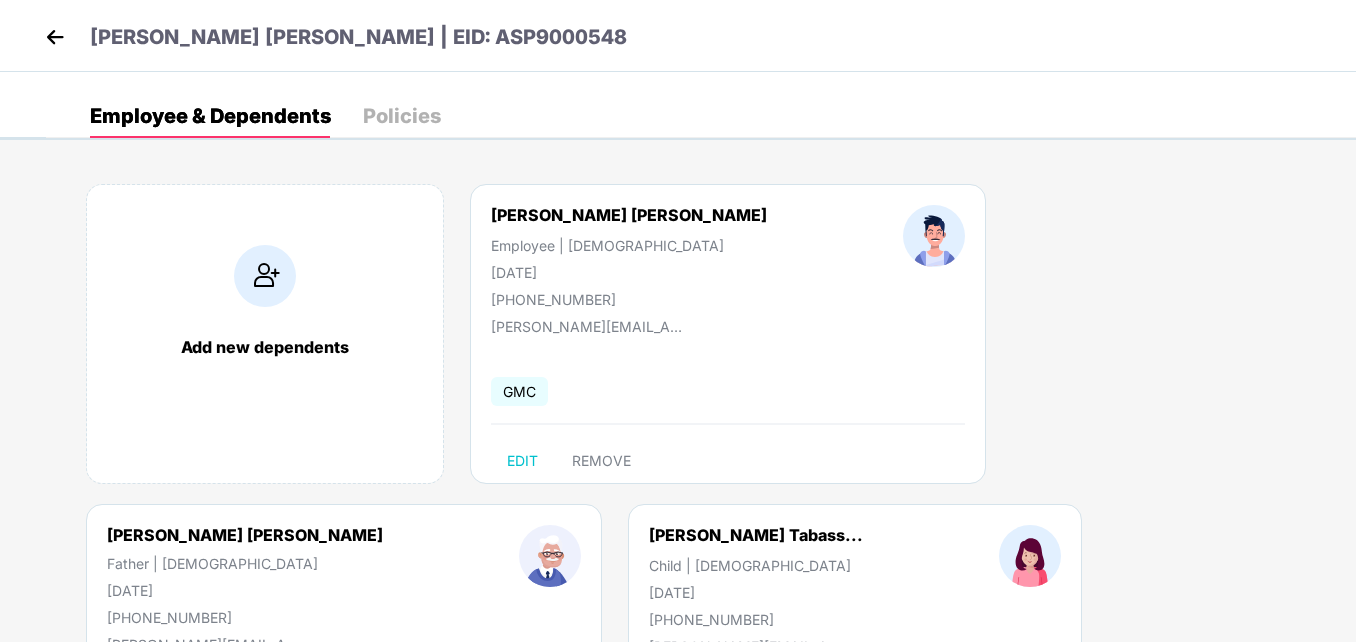 click on "Add new dependents [PERSON_NAME] [PERSON_NAME] Employee | [DEMOGRAPHIC_DATA] [DATE] [PHONE_NUMBER] [PERSON_NAME][EMAIL_ADDRESS][PERSON_NAME][DOMAIN_NAME] GMC   EDIT REMOVE [PERSON_NAME] [PERSON_NAME] Father | [DEMOGRAPHIC_DATA] [DATE] [PHONE_NUMBER] [PERSON_NAME][EMAIL_ADDRESS][PERSON_NAME][DOMAIN_NAME] GMC EDIT REMOVE [PERSON_NAME] Tabass... Child | [DEMOGRAPHIC_DATA] [DATE] [PHONE_NUMBER] [PERSON_NAME][EMAIL_ADDRESS][PERSON_NAME][DOMAIN_NAME] GMC EDIT [PERSON_NAME] [PERSON_NAME] [PERSON_NAME] Mother | [DEMOGRAPHIC_DATA] [DATE] [PHONE_NUMBER] [PERSON_NAME][EMAIL_ADDRESS][PERSON_NAME][DOMAIN_NAME] GMC EDIT REMOVE [PERSON_NAME] [PERSON_NAME] Child | [DEMOGRAPHIC_DATA] [DATE] [PHONE_NUMBER] [PERSON_NAME][EMAIL_ADDRESS][PERSON_NAME][DOMAIN_NAME] GMC EDIT Shaik [PERSON_NAME] Spouse | [DEMOGRAPHIC_DATA] [DATE] [PHONE_NUMBER] [PERSON_NAME][EMAIL_ADDRESS][PERSON_NAME][DOMAIN_NAME] GMC EDIT REMOVE" at bounding box center [701, 824] 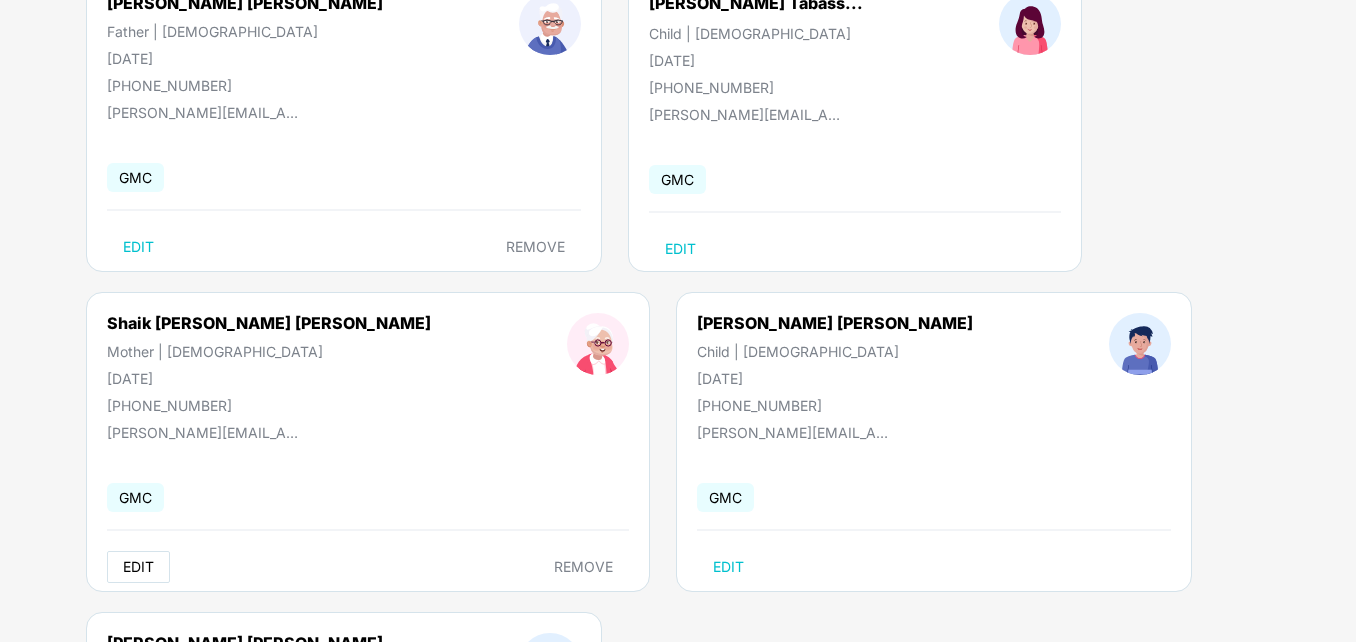 click on "EDIT" at bounding box center [138, 567] 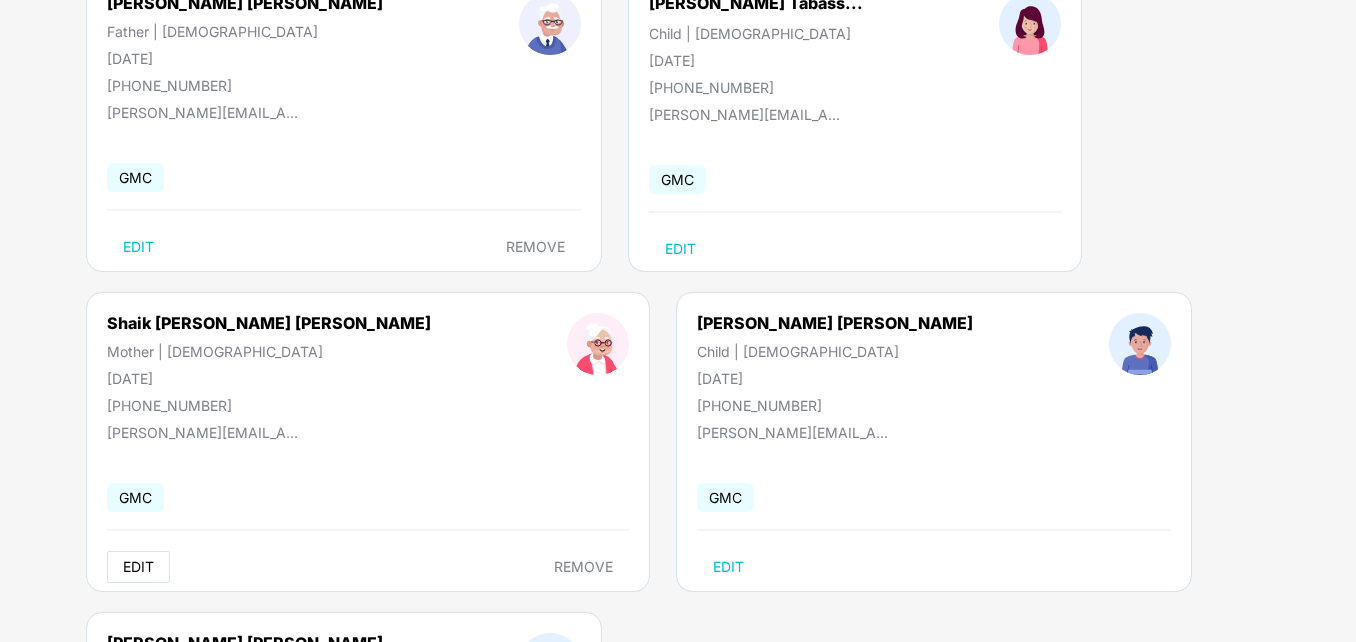 select on "******" 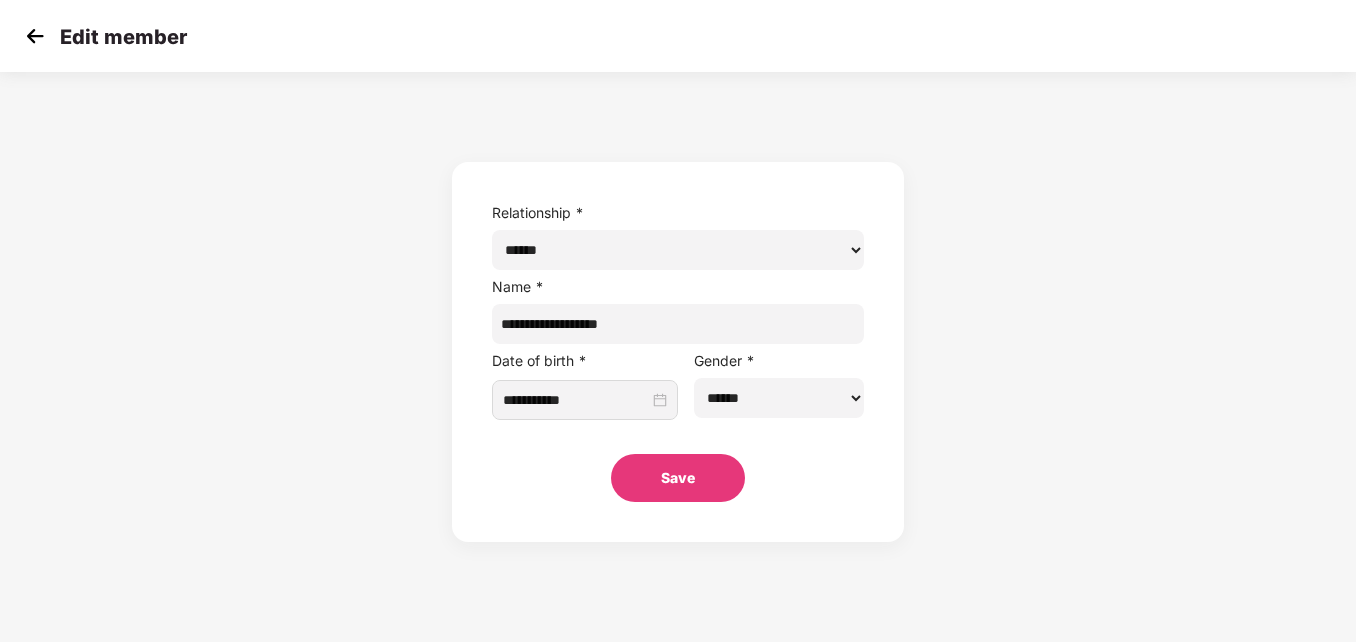 scroll, scrollTop: 0, scrollLeft: 0, axis: both 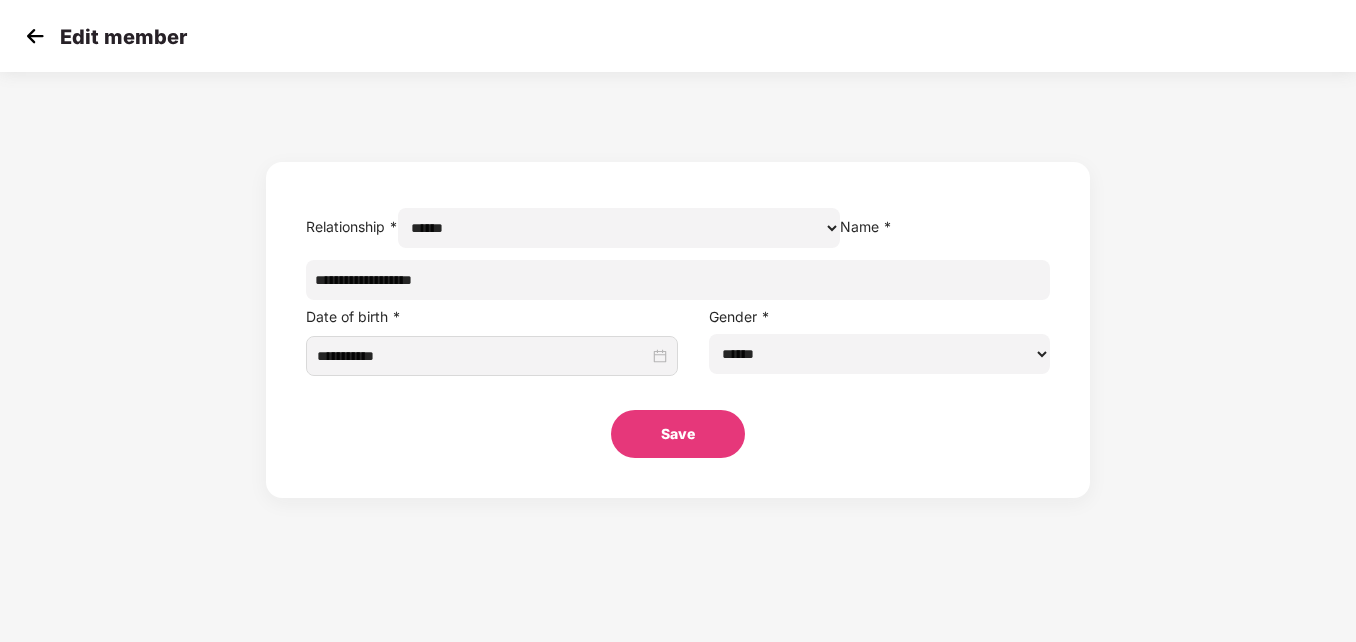 click at bounding box center (35, 36) 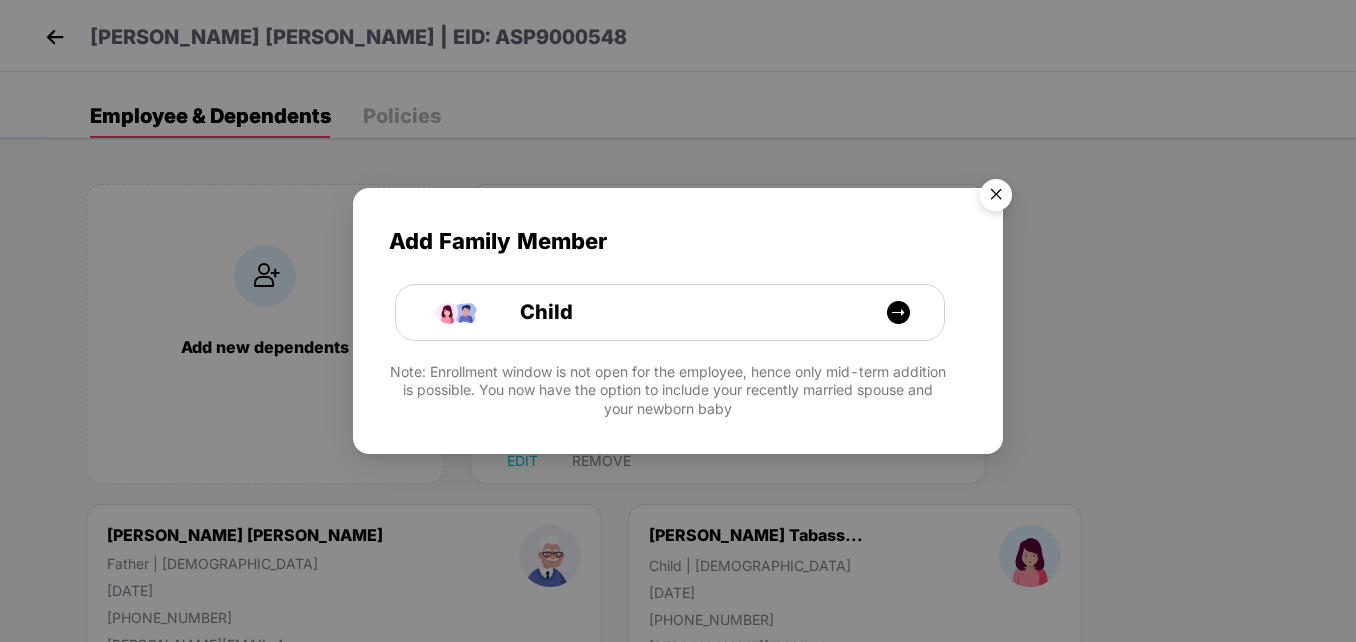 click at bounding box center [996, 198] 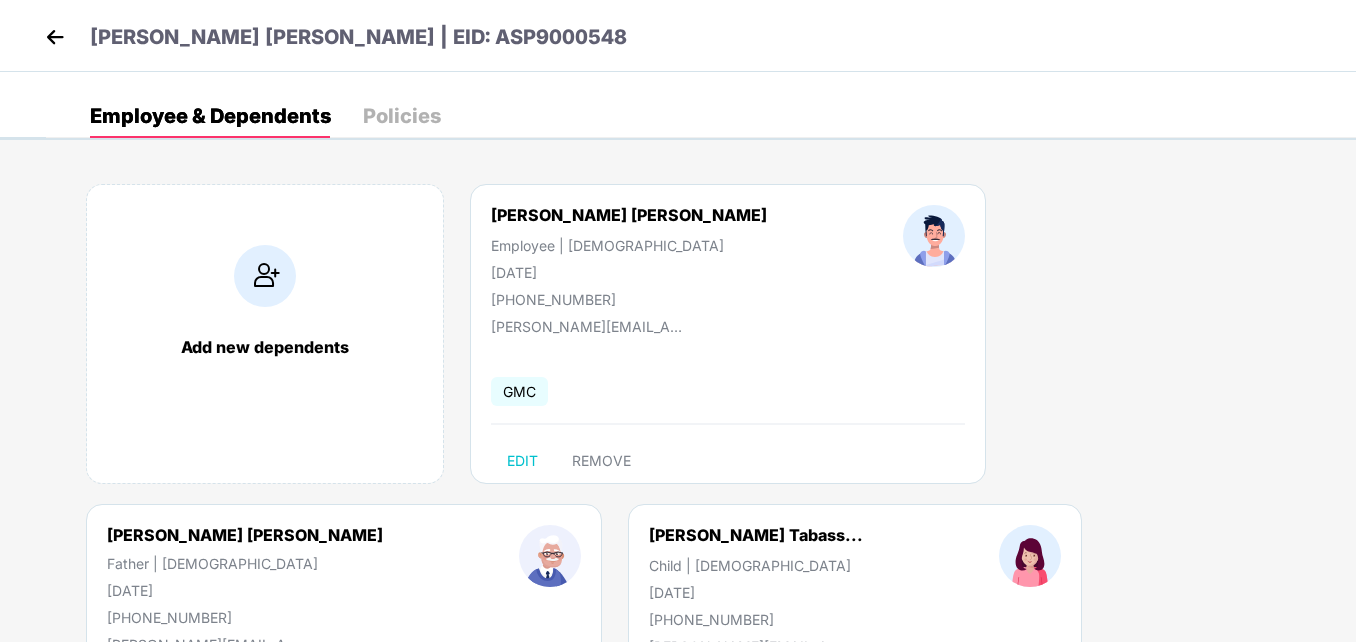 scroll, scrollTop: 532, scrollLeft: 0, axis: vertical 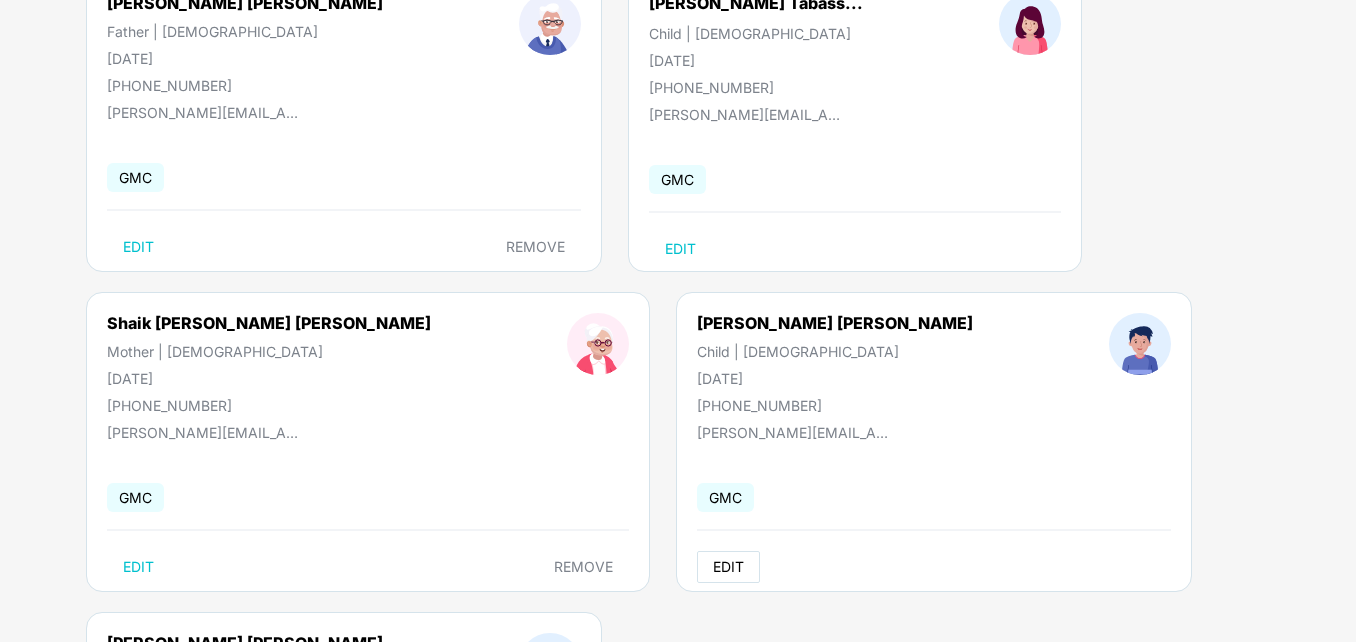 click on "EDIT" at bounding box center (728, 567) 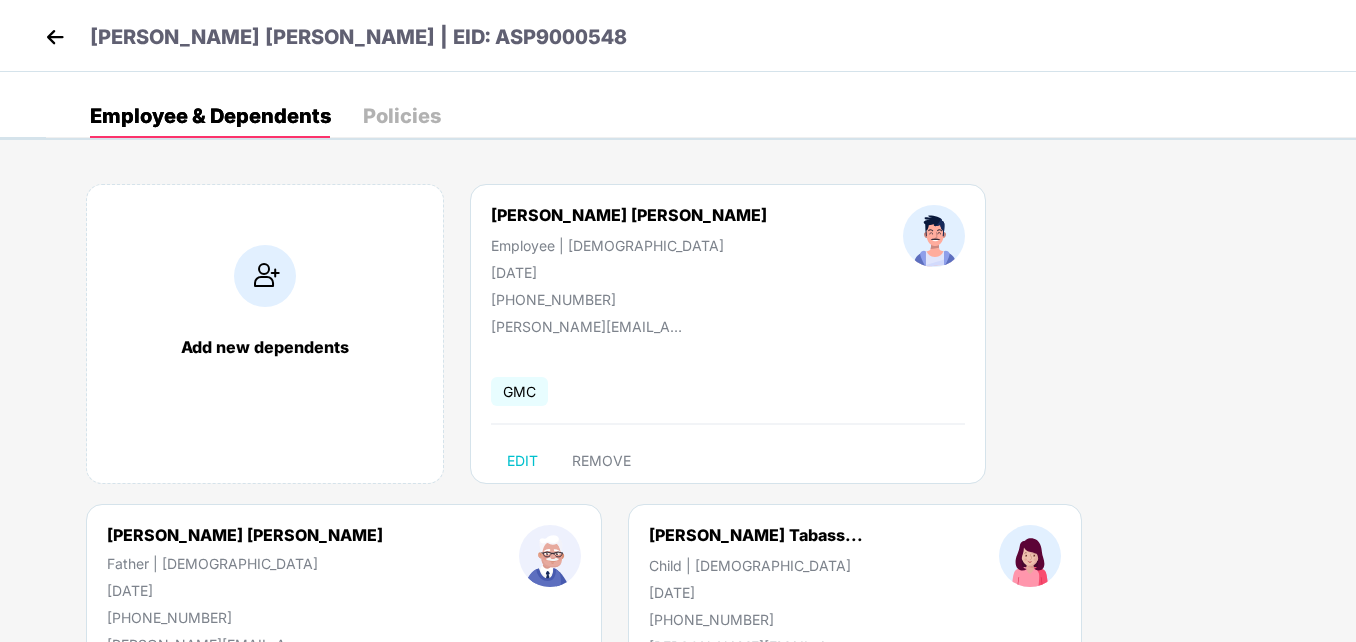 select on "*****" 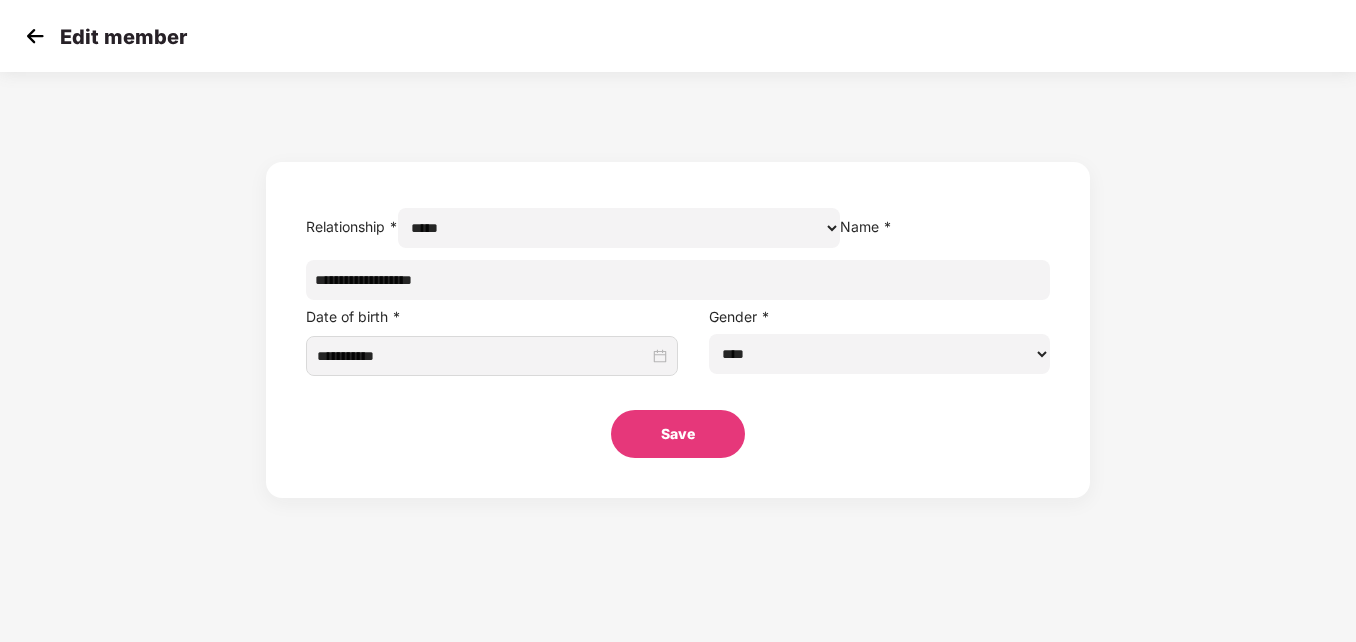 click at bounding box center (35, 36) 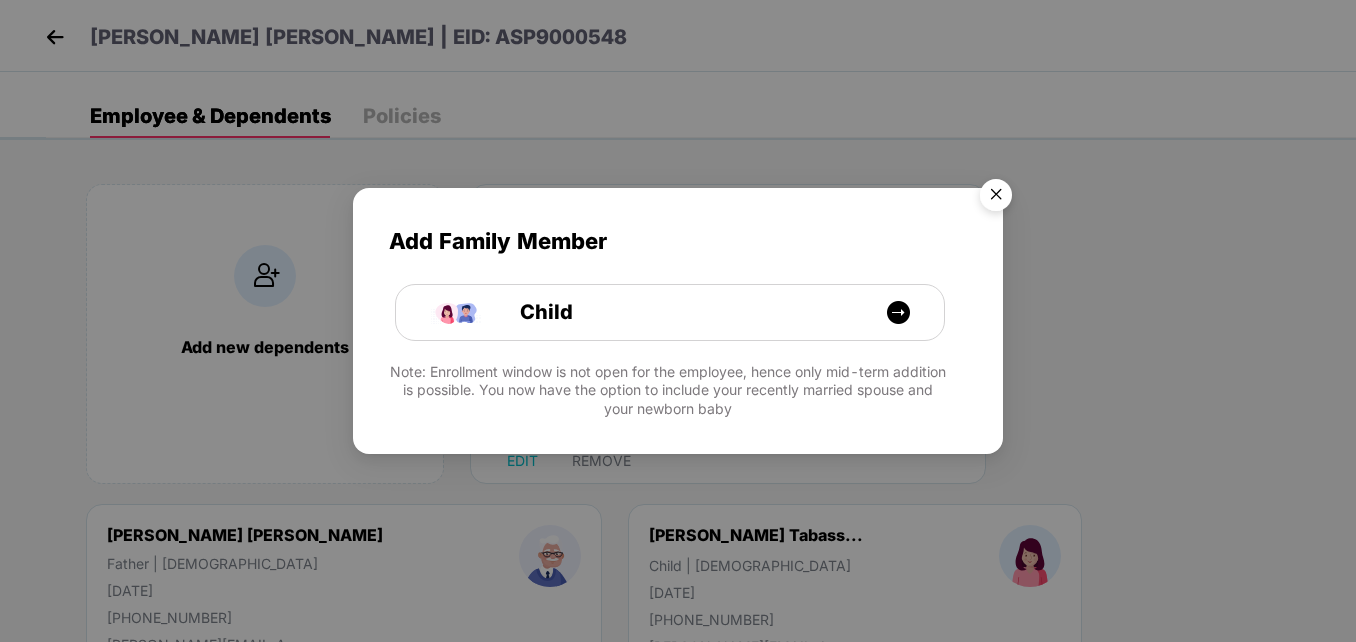 click at bounding box center [996, 198] 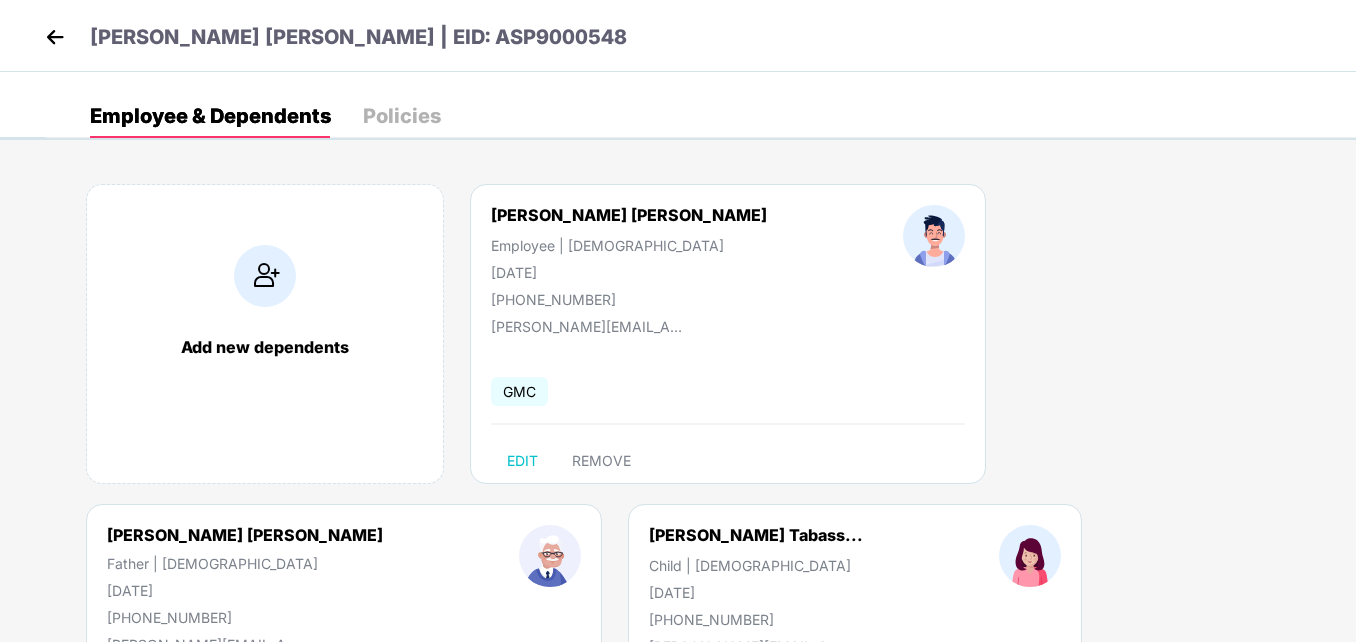 click on "Add new dependents [PERSON_NAME] [PERSON_NAME] Employee | [DEMOGRAPHIC_DATA] [DATE] [PHONE_NUMBER] [PERSON_NAME][EMAIL_ADDRESS][PERSON_NAME][DOMAIN_NAME] GMC   EDIT REMOVE [PERSON_NAME] [PERSON_NAME] Father | [DEMOGRAPHIC_DATA] [DATE] [PHONE_NUMBER] [PERSON_NAME][EMAIL_ADDRESS][PERSON_NAME][DOMAIN_NAME] GMC EDIT REMOVE [PERSON_NAME] Tabass... Child | [DEMOGRAPHIC_DATA] [DATE] [PHONE_NUMBER] [PERSON_NAME][EMAIL_ADDRESS][PERSON_NAME][DOMAIN_NAME] GMC EDIT [PERSON_NAME] [PERSON_NAME] [PERSON_NAME] Mother | [DEMOGRAPHIC_DATA] [DATE] [PHONE_NUMBER] [PERSON_NAME][EMAIL_ADDRESS][PERSON_NAME][DOMAIN_NAME] GMC EDIT REMOVE [PERSON_NAME] [PERSON_NAME] Child | [DEMOGRAPHIC_DATA] [DATE] [PHONE_NUMBER] [PERSON_NAME][EMAIL_ADDRESS][PERSON_NAME][DOMAIN_NAME] GMC EDIT Shaik [PERSON_NAME] Spouse | [DEMOGRAPHIC_DATA] [DATE] [PHONE_NUMBER] [PERSON_NAME][EMAIL_ADDRESS][PERSON_NAME][DOMAIN_NAME] GMC EDIT REMOVE" at bounding box center [701, 824] 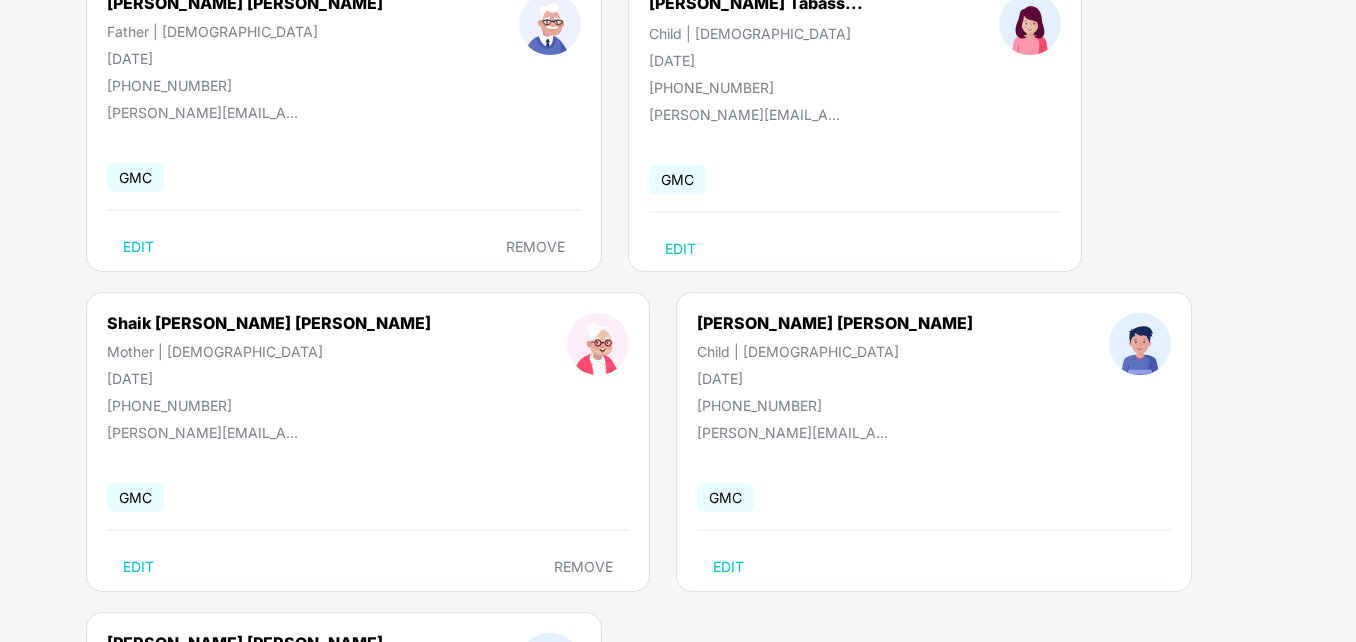 click on "EDIT" at bounding box center [138, 887] 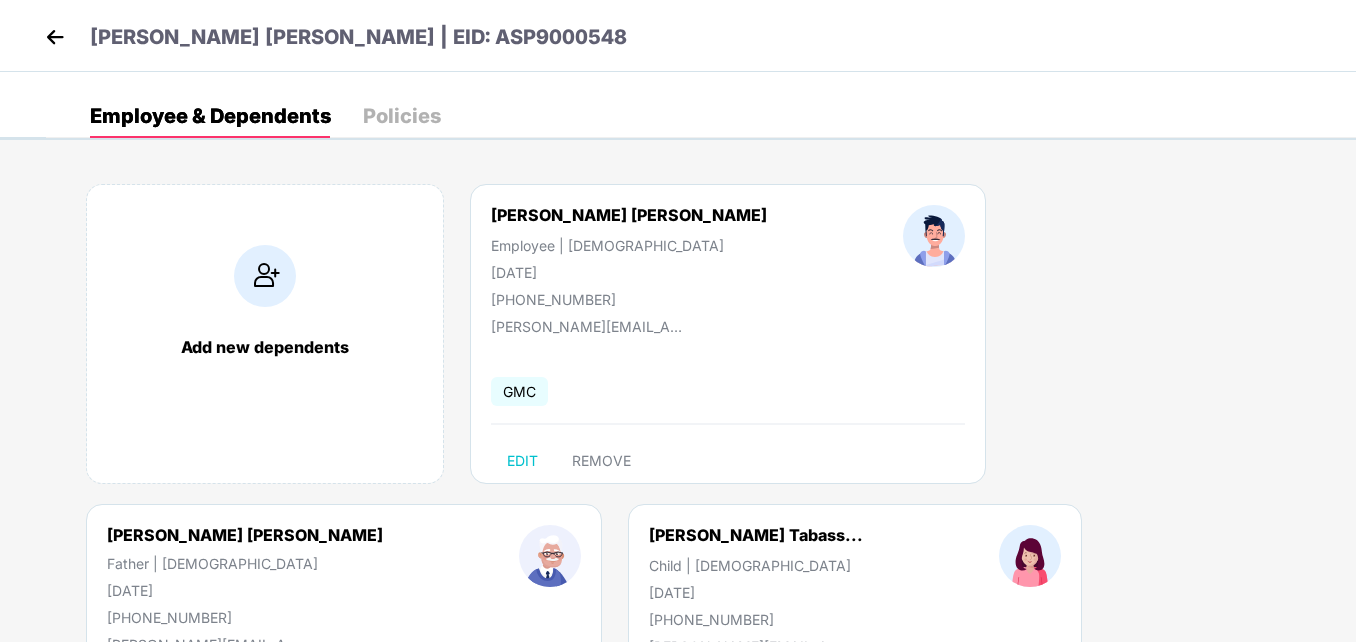 select on "******" 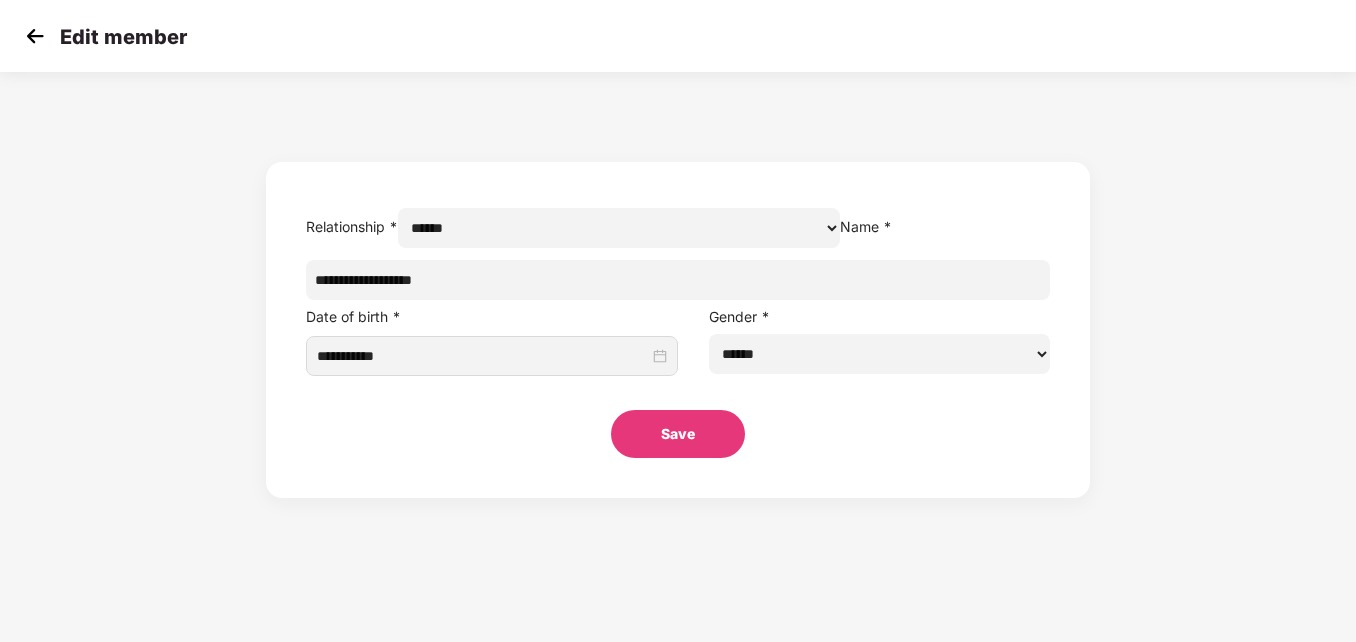 click at bounding box center [35, 36] 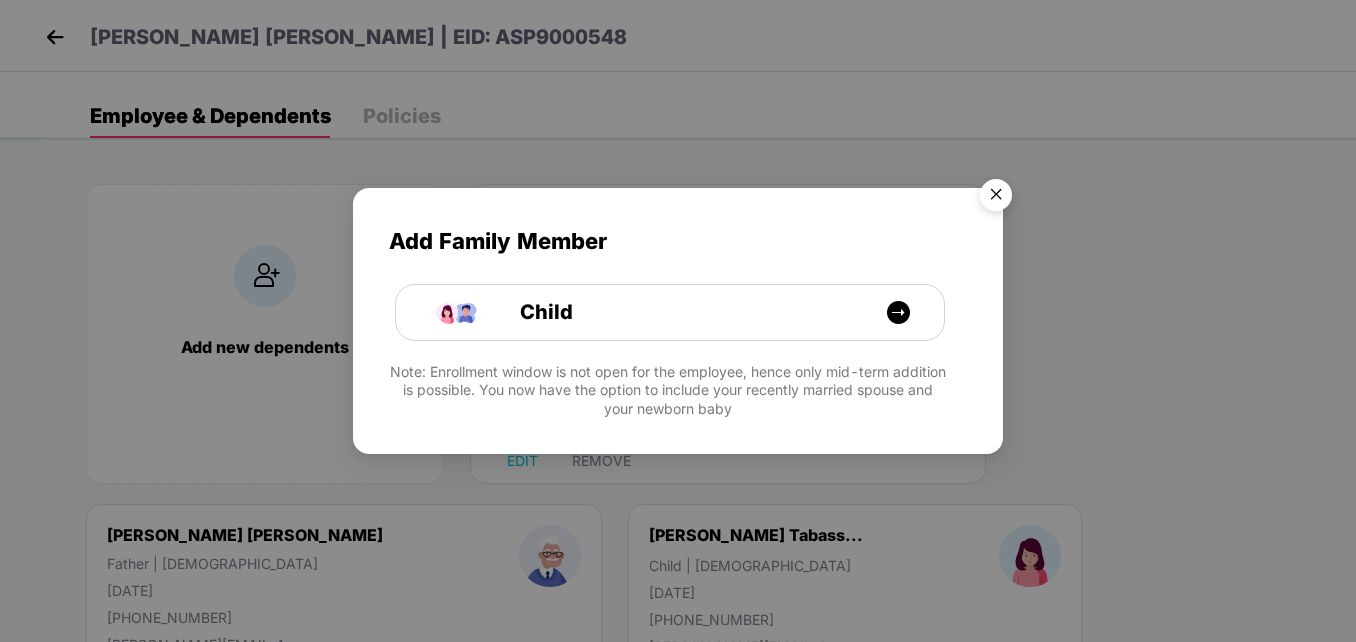 click at bounding box center (996, 198) 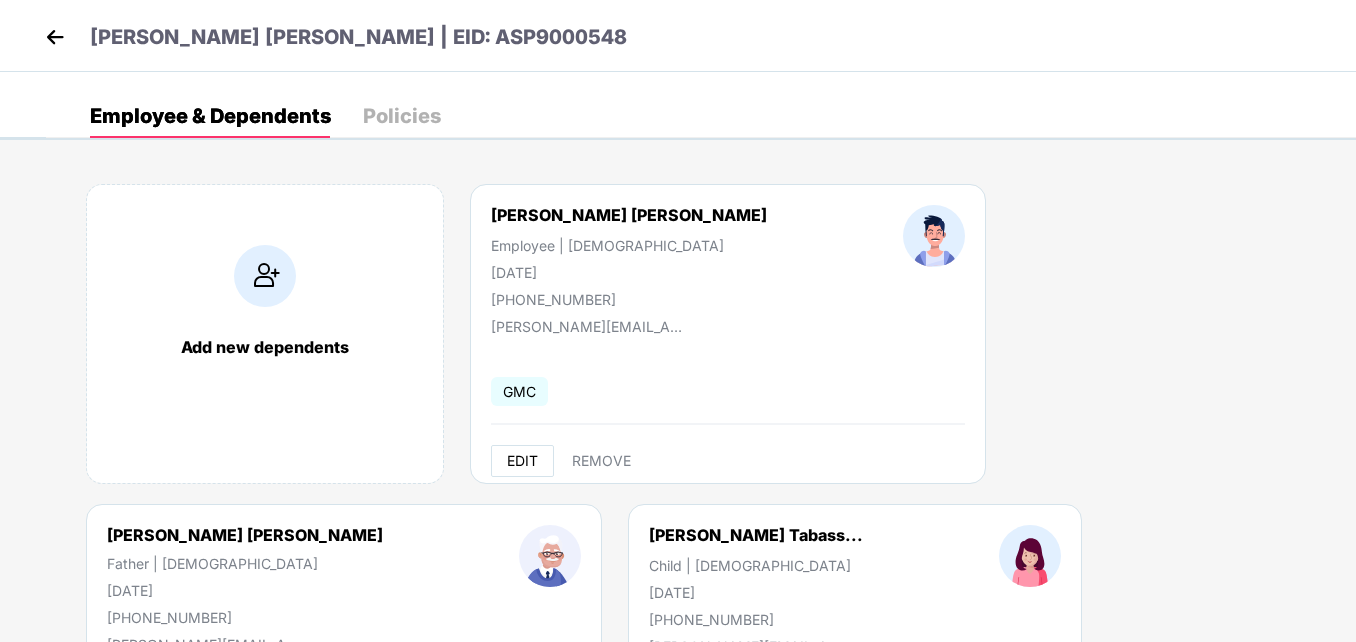 click on "EDIT" at bounding box center [522, 461] 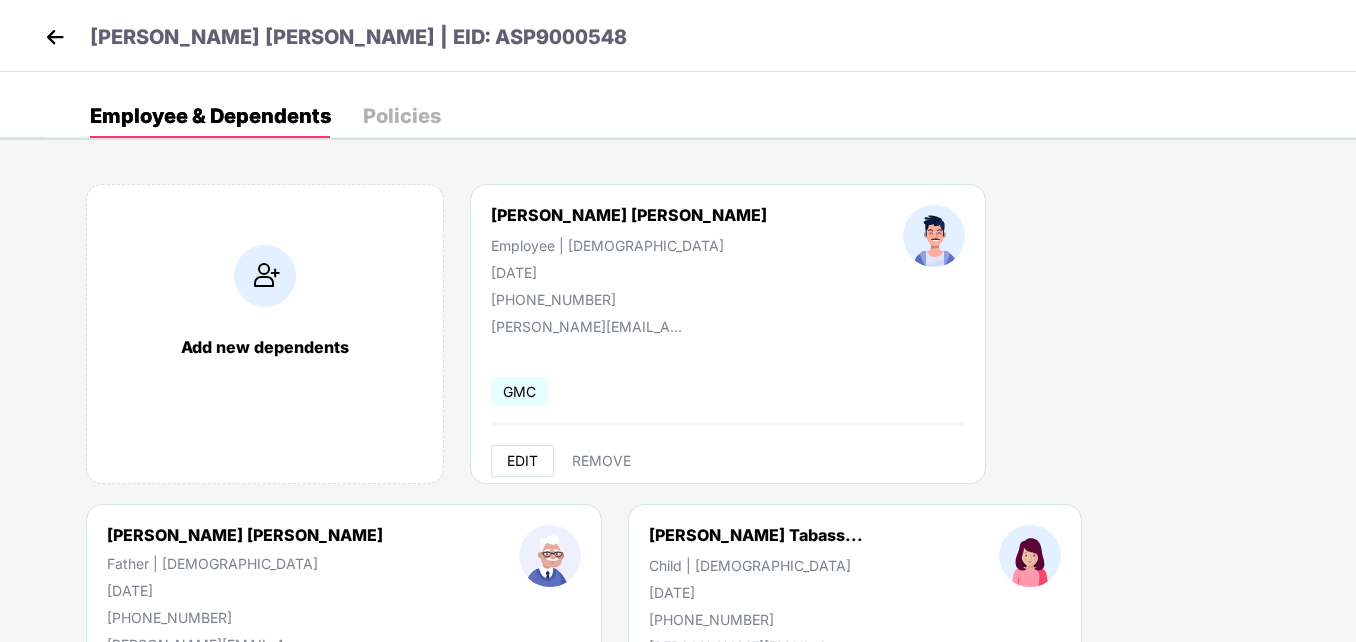 select on "****" 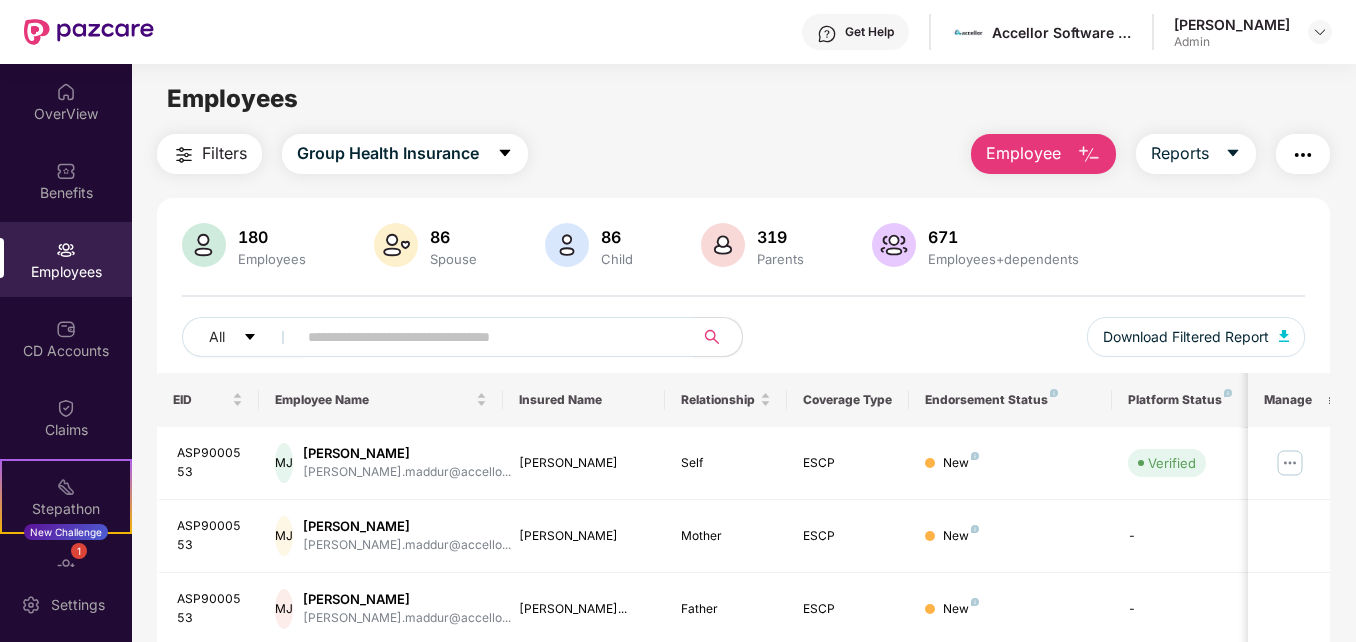 click at bounding box center (487, 337) 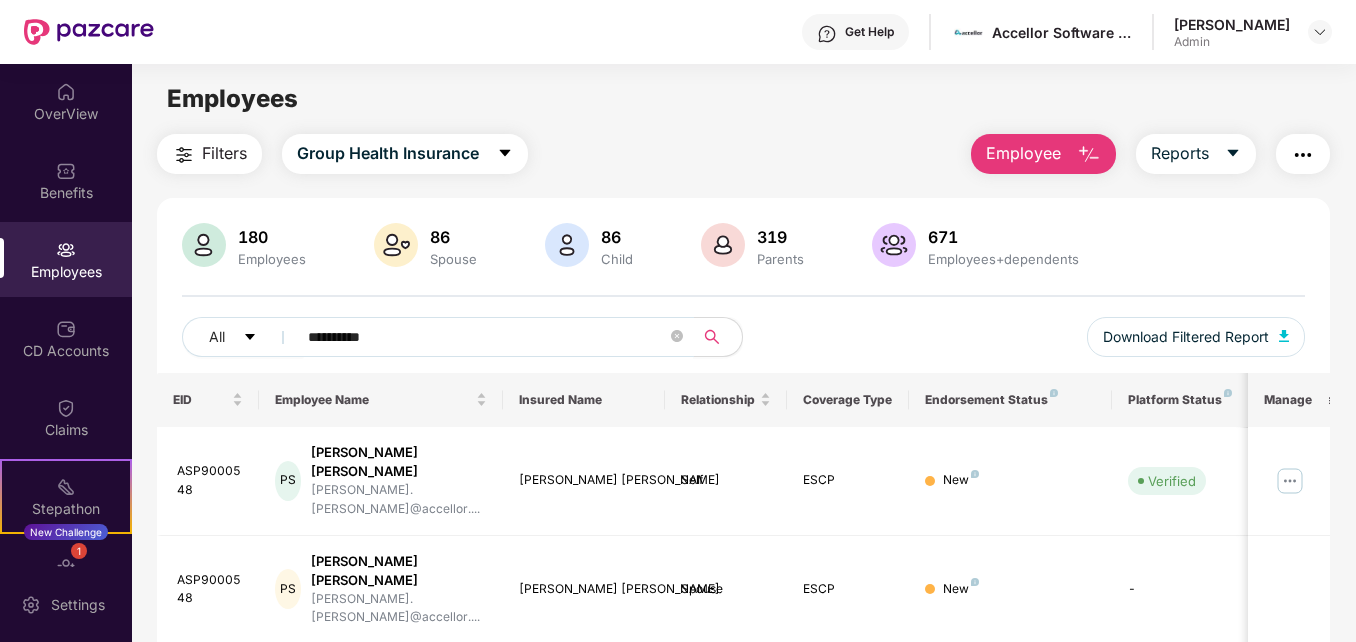 click on "**********" at bounding box center (487, 337) 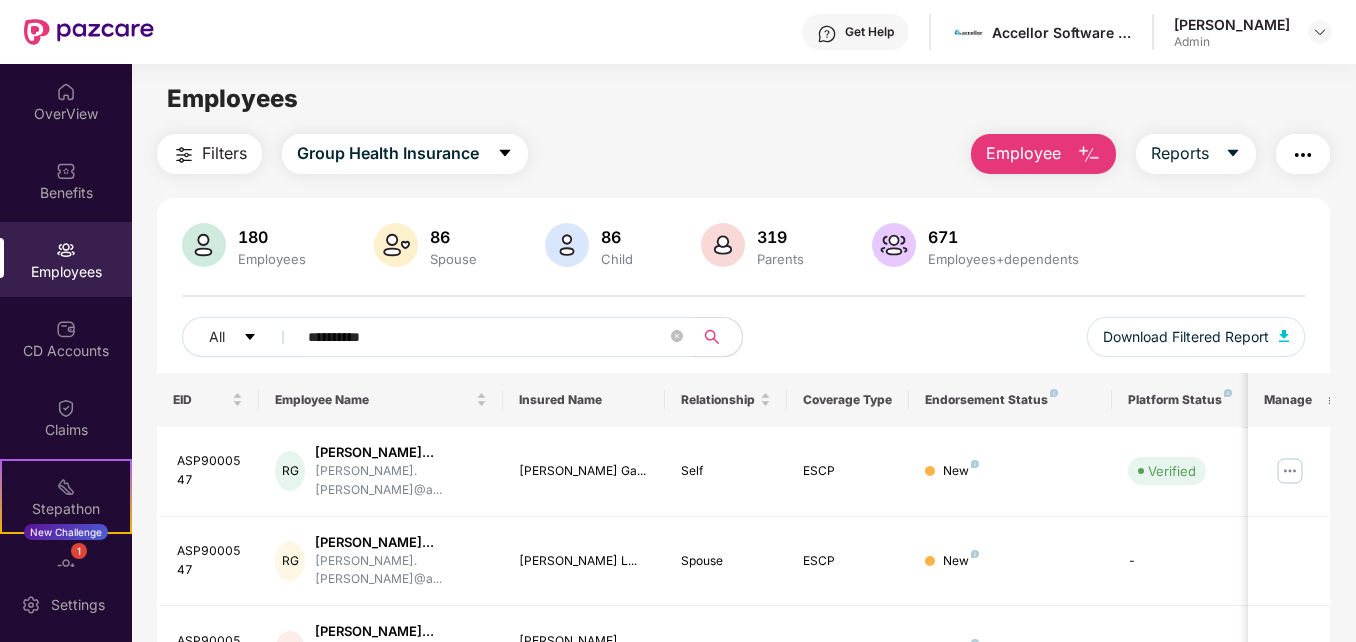 click on "**********" at bounding box center [487, 337] 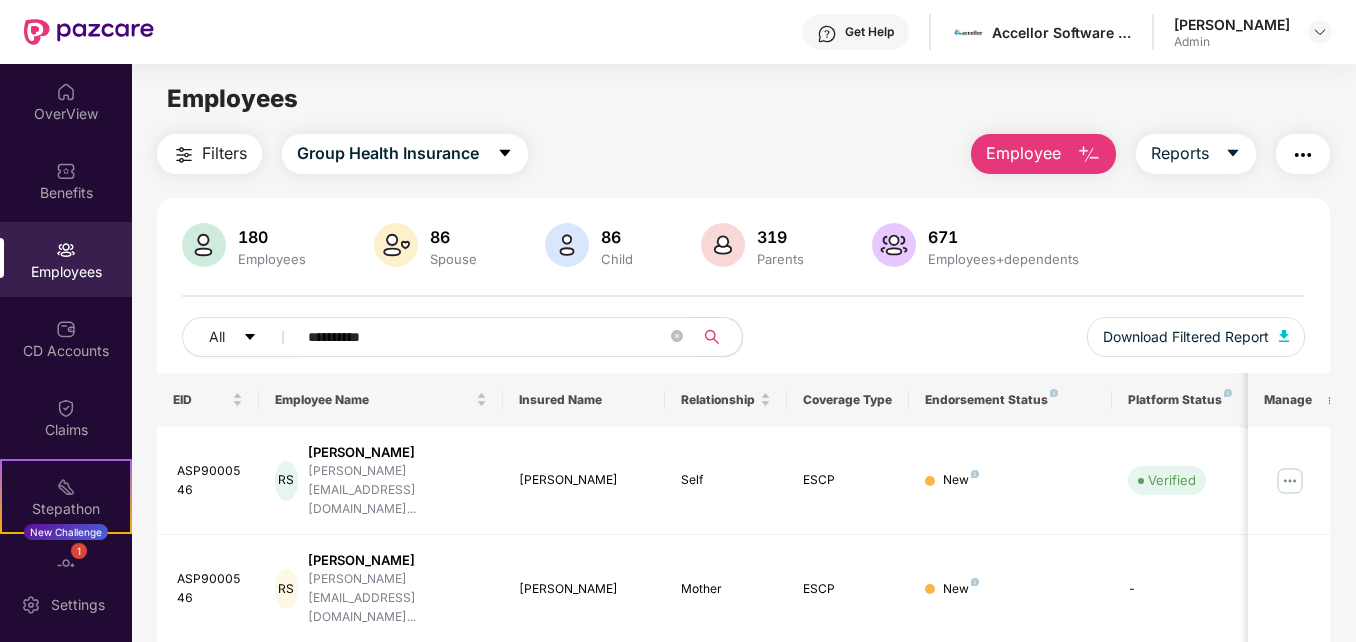 click on "**********" at bounding box center [487, 337] 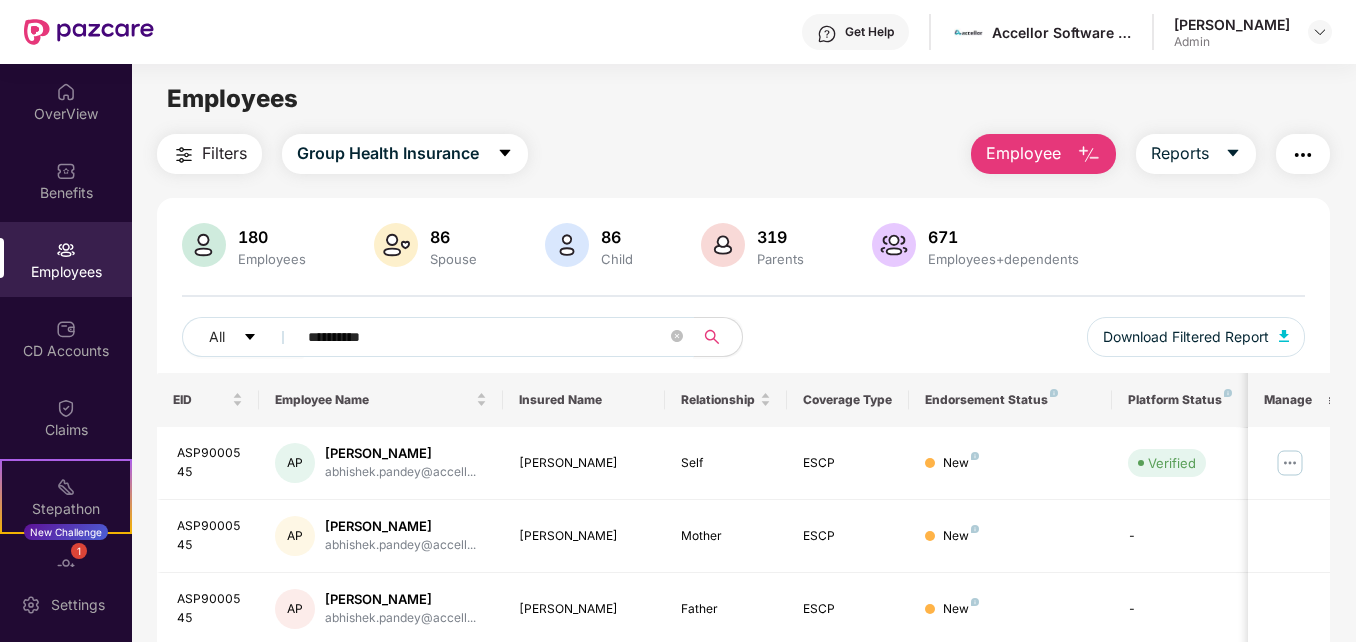 click on "**********" at bounding box center [487, 337] 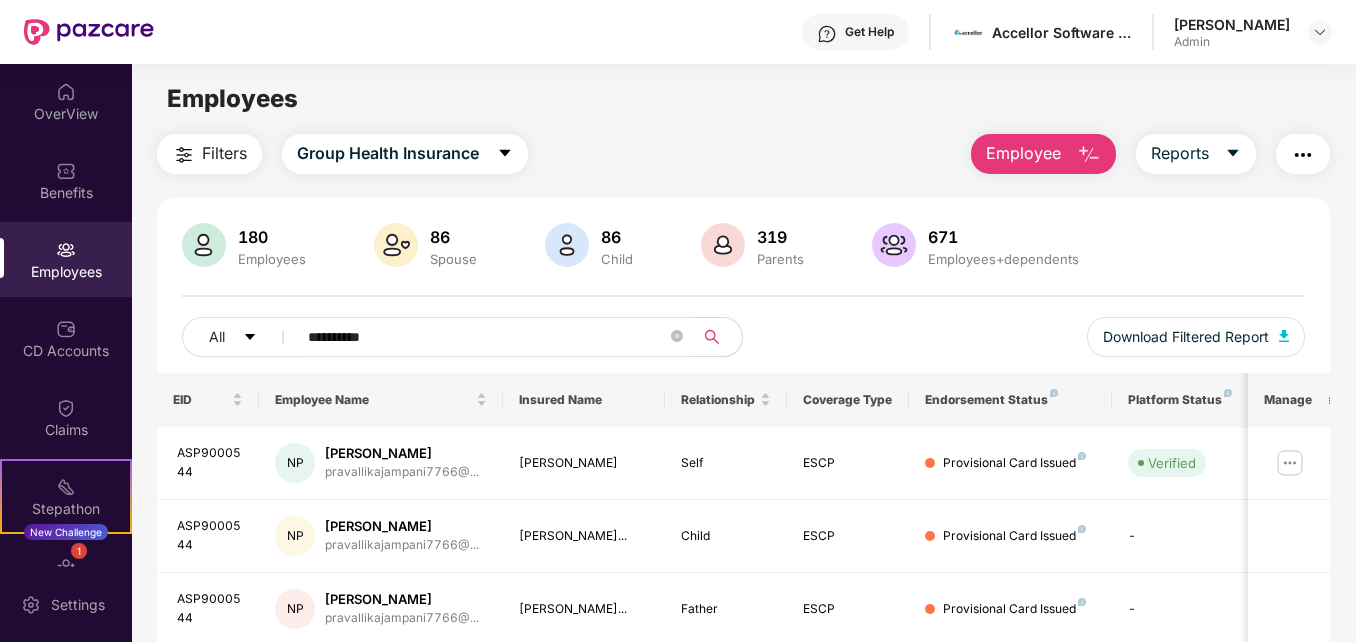 click on "**********" at bounding box center [487, 337] 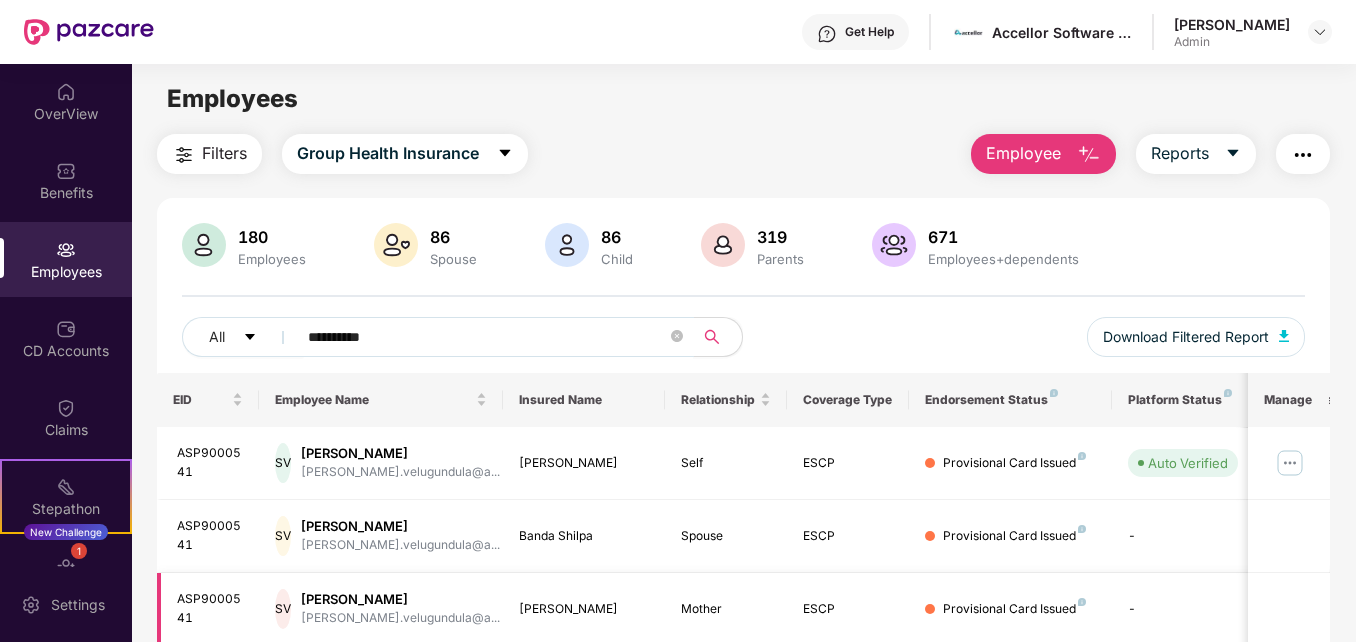 type on "**********" 